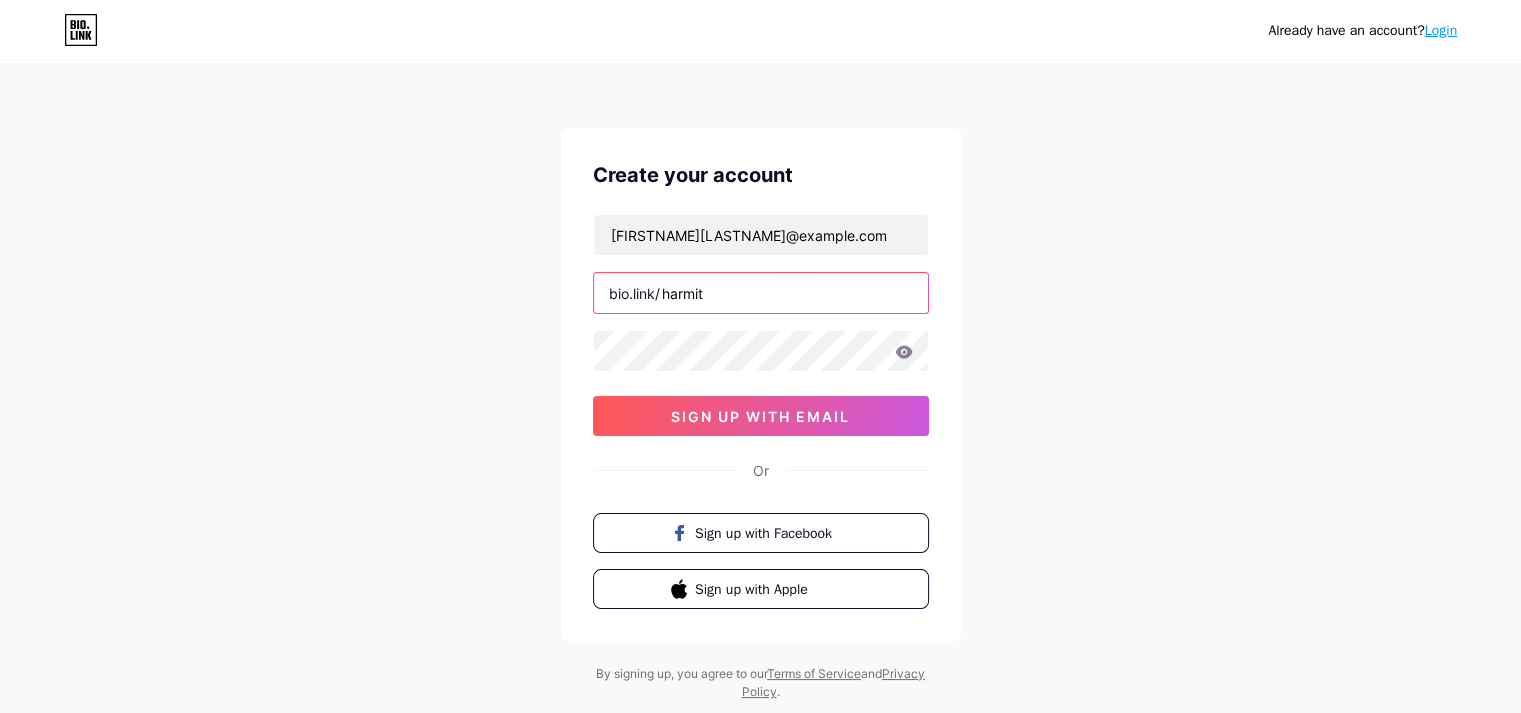 click on "harmit" at bounding box center (761, 293) 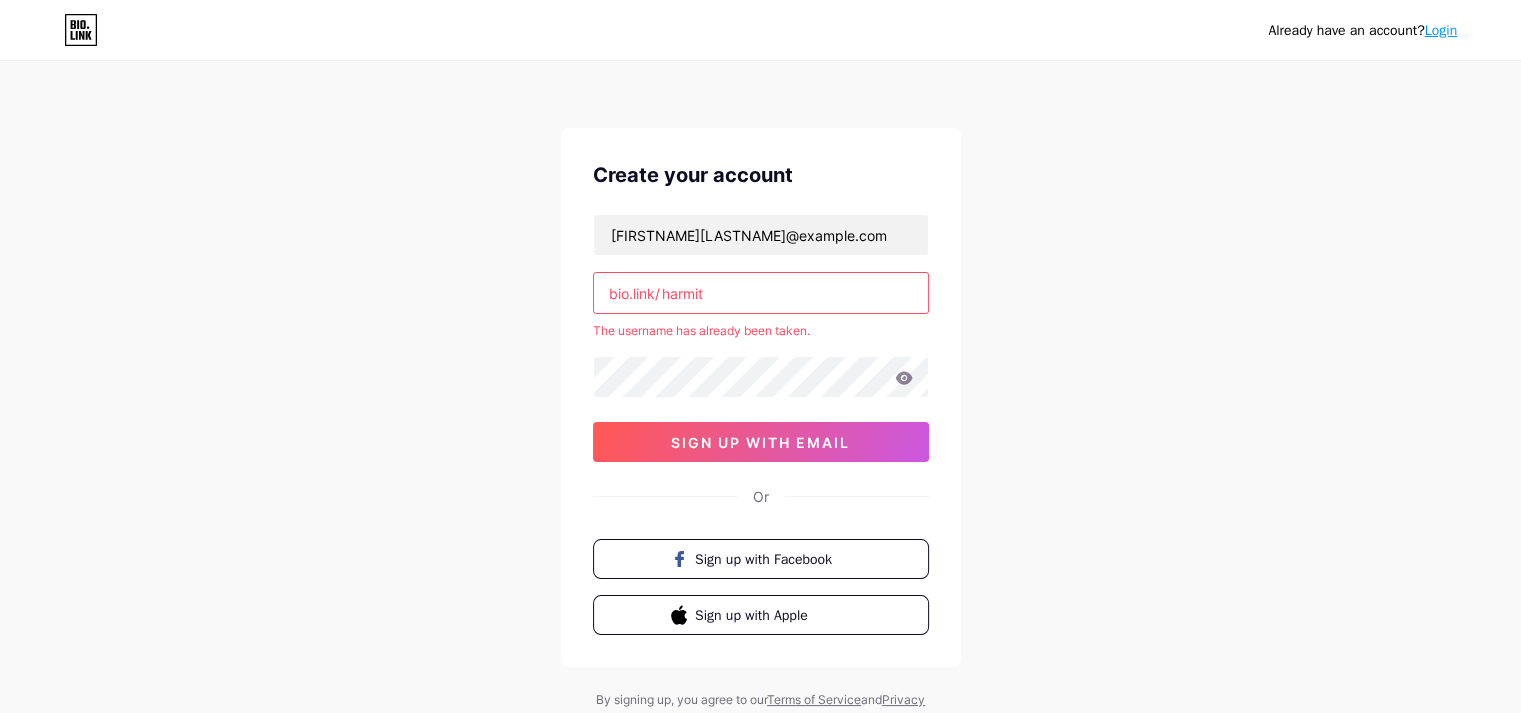 click on "The username has already been taken." at bounding box center [761, 331] 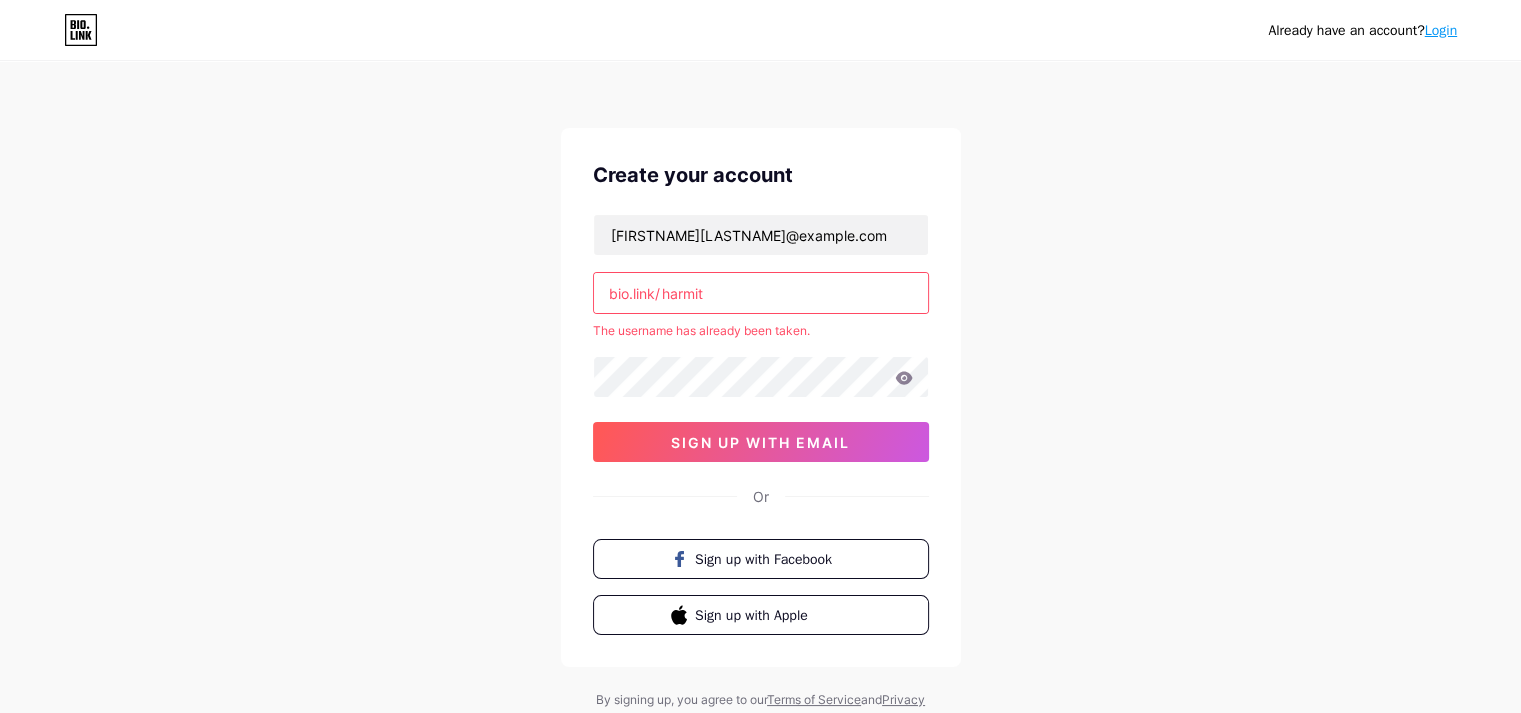 click on "harmit" at bounding box center (761, 293) 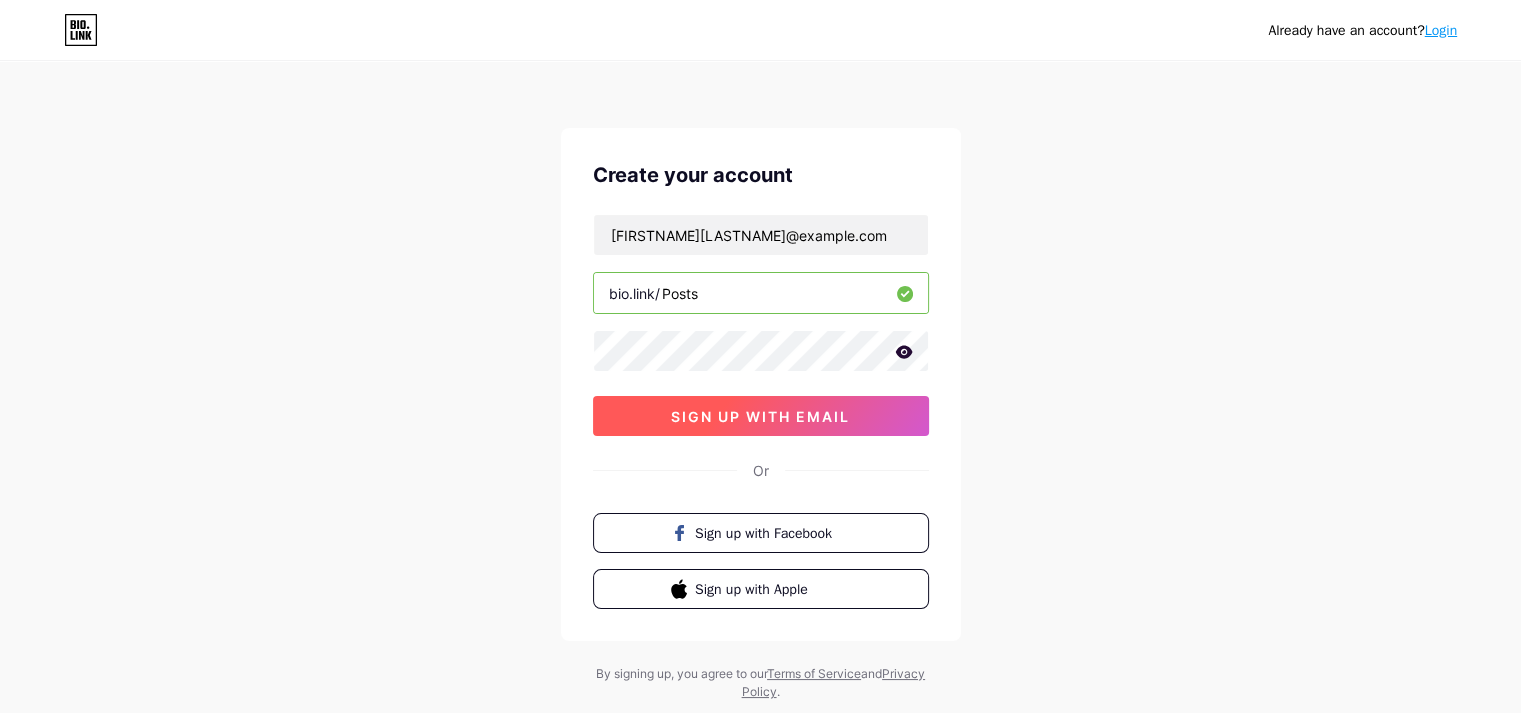 type on "Posts" 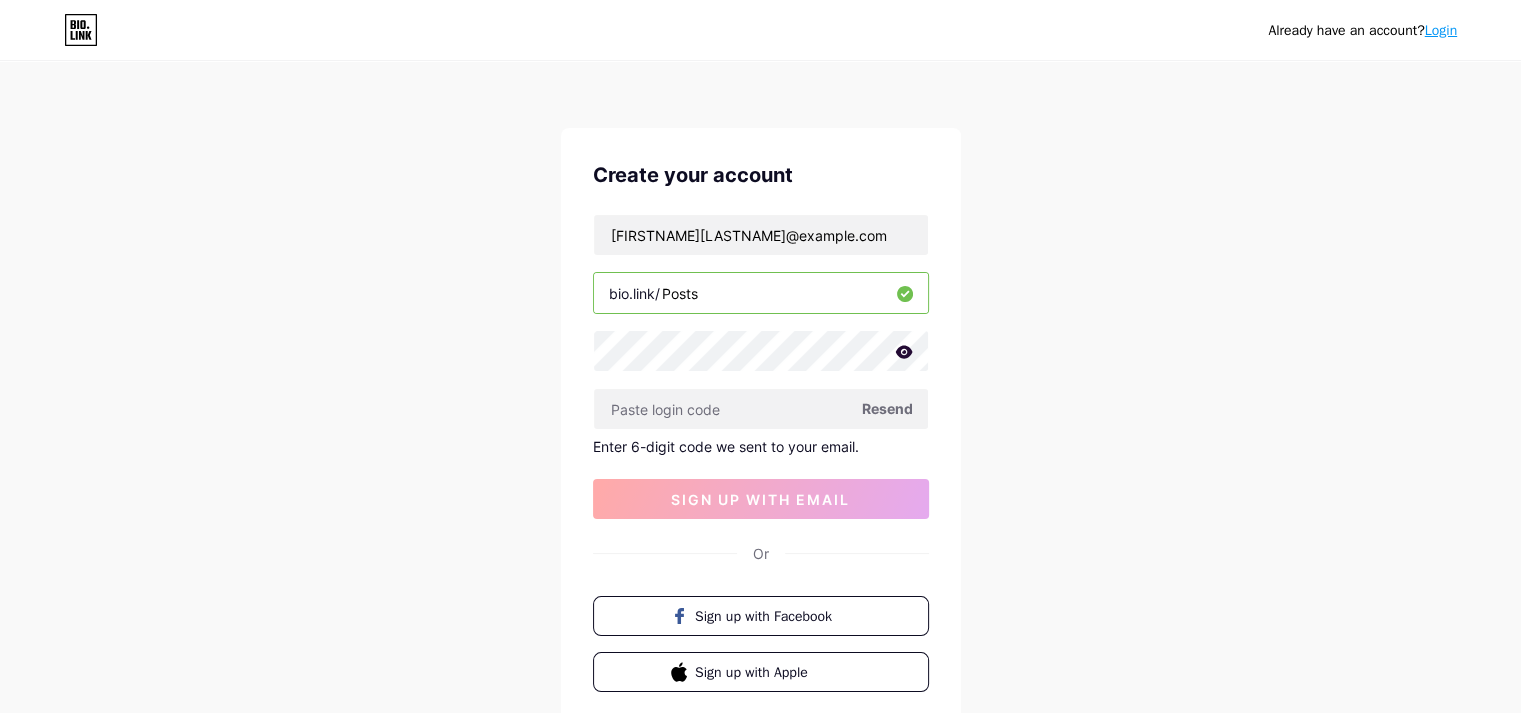 click on "Already have an account?  Login   Create your account     [FIRSTNAME][LASTNAME]@example.com     bio.link/   [USERNAME]                 Resend     Enter 6-digit code we sent to your email.         sign up with email         Or       Sign up with Facebook
Sign up with Apple
By signing up, you agree to our  Terms of Service  and  Privacy Policy ." at bounding box center [760, 424] 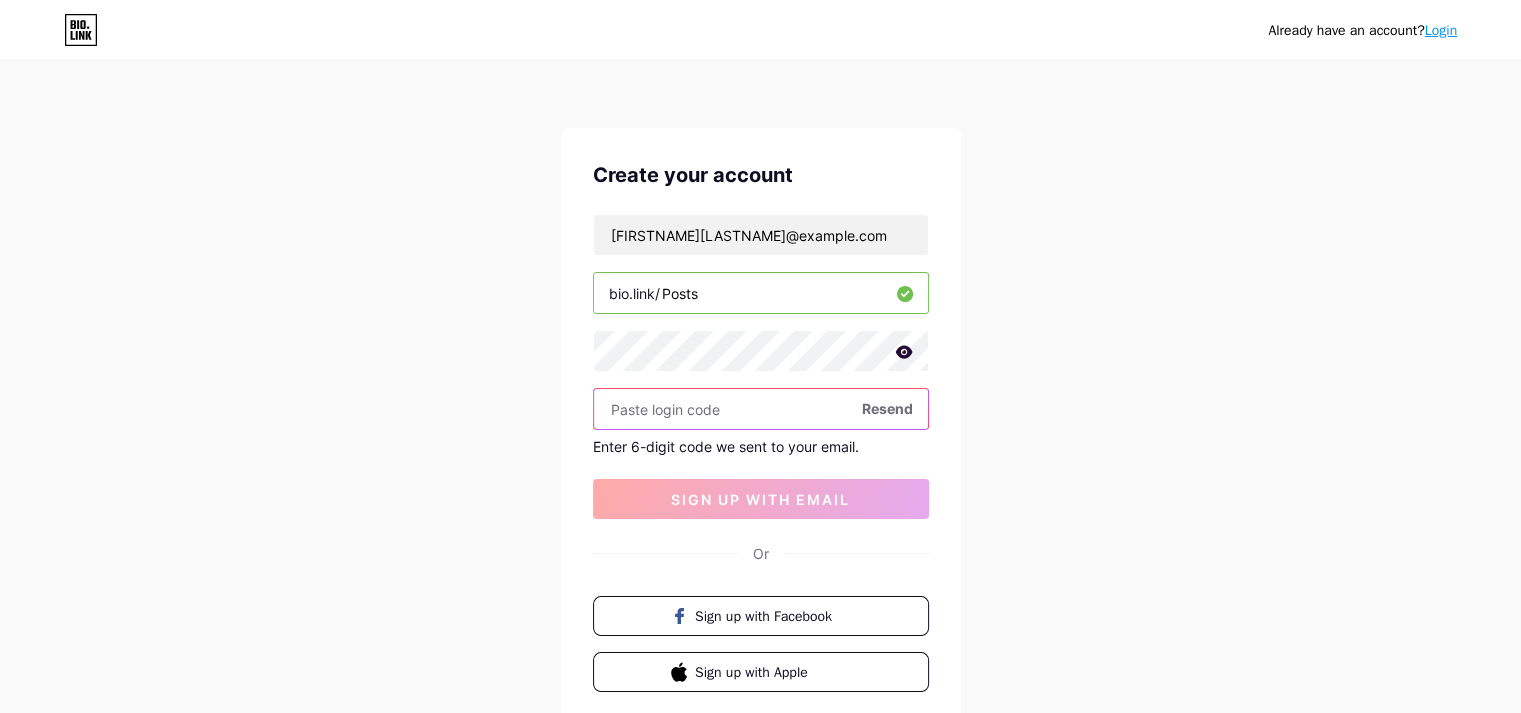 click at bounding box center (761, 409) 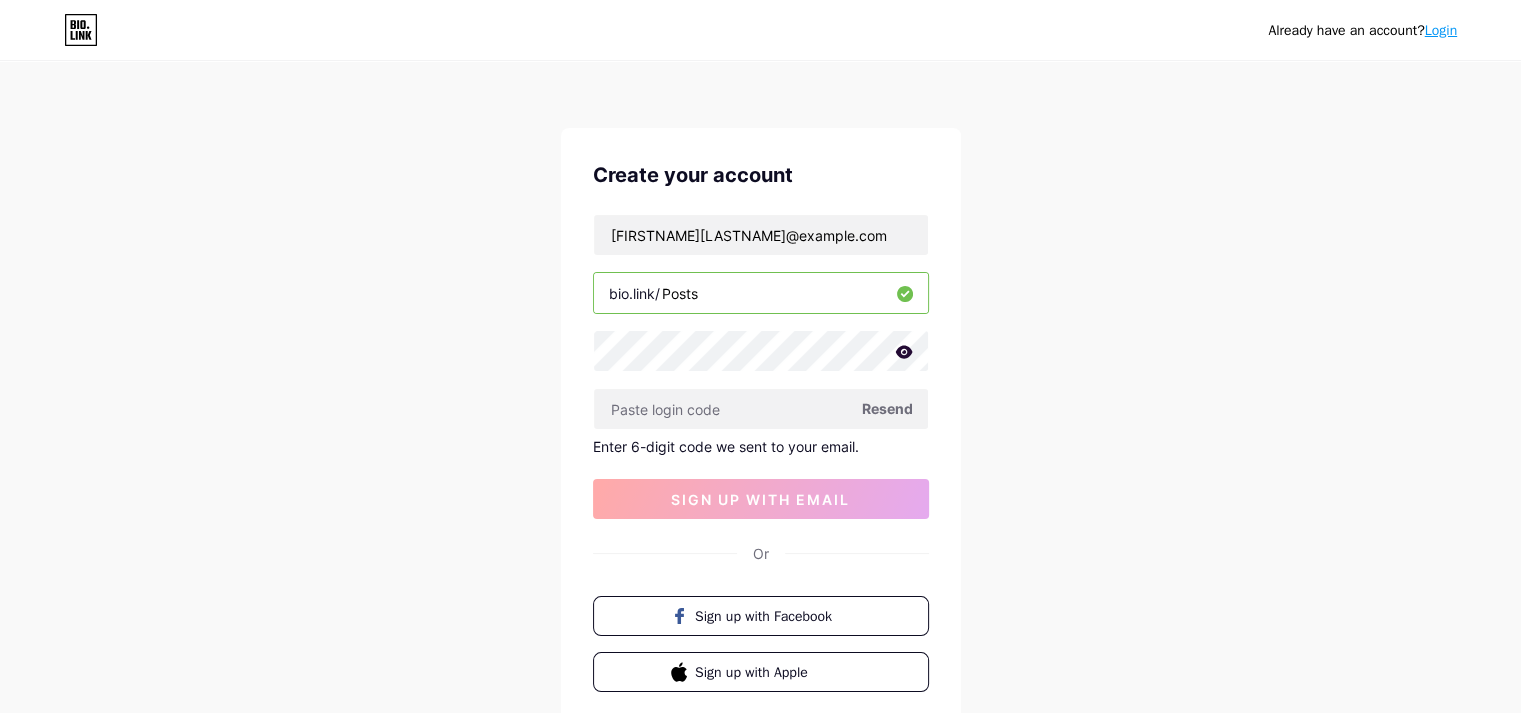 click on "Resend" at bounding box center (887, 408) 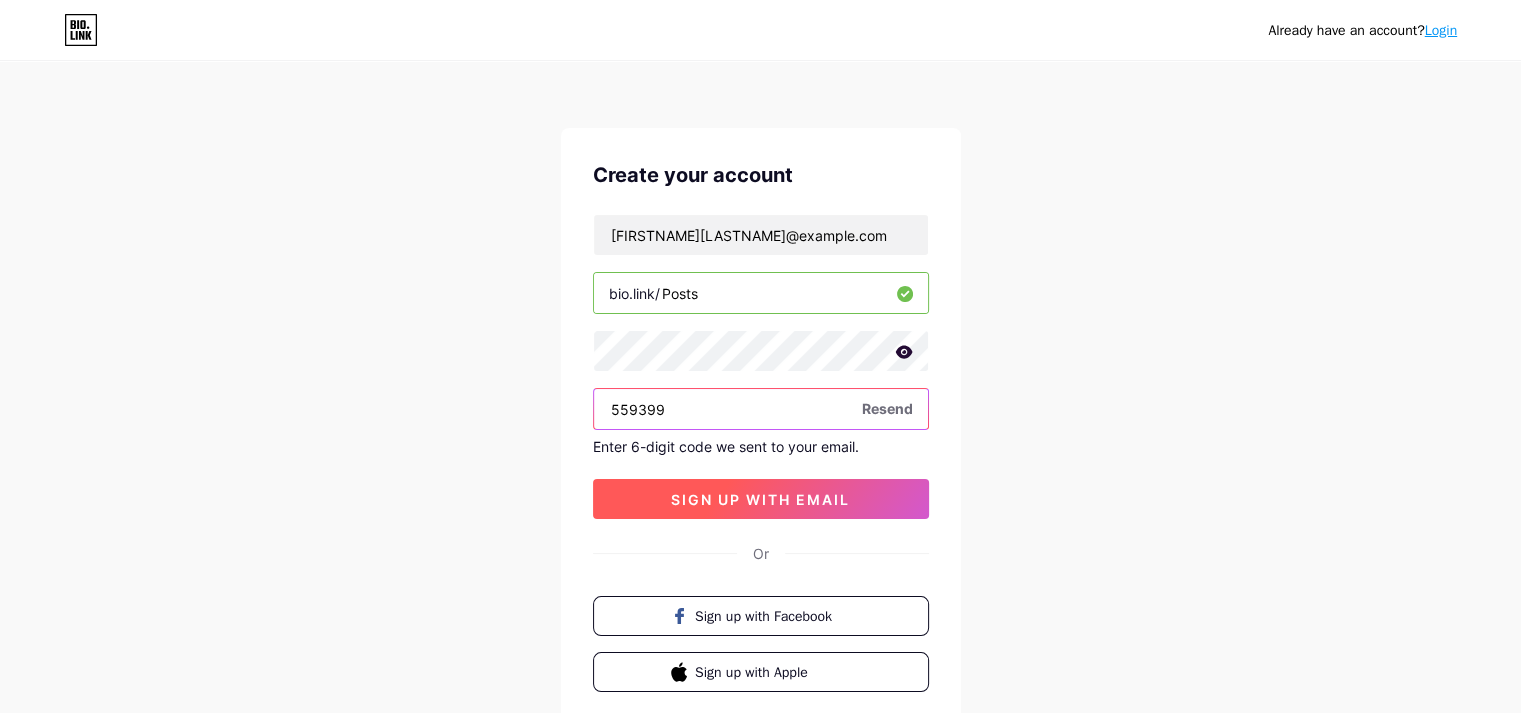 type on "559399" 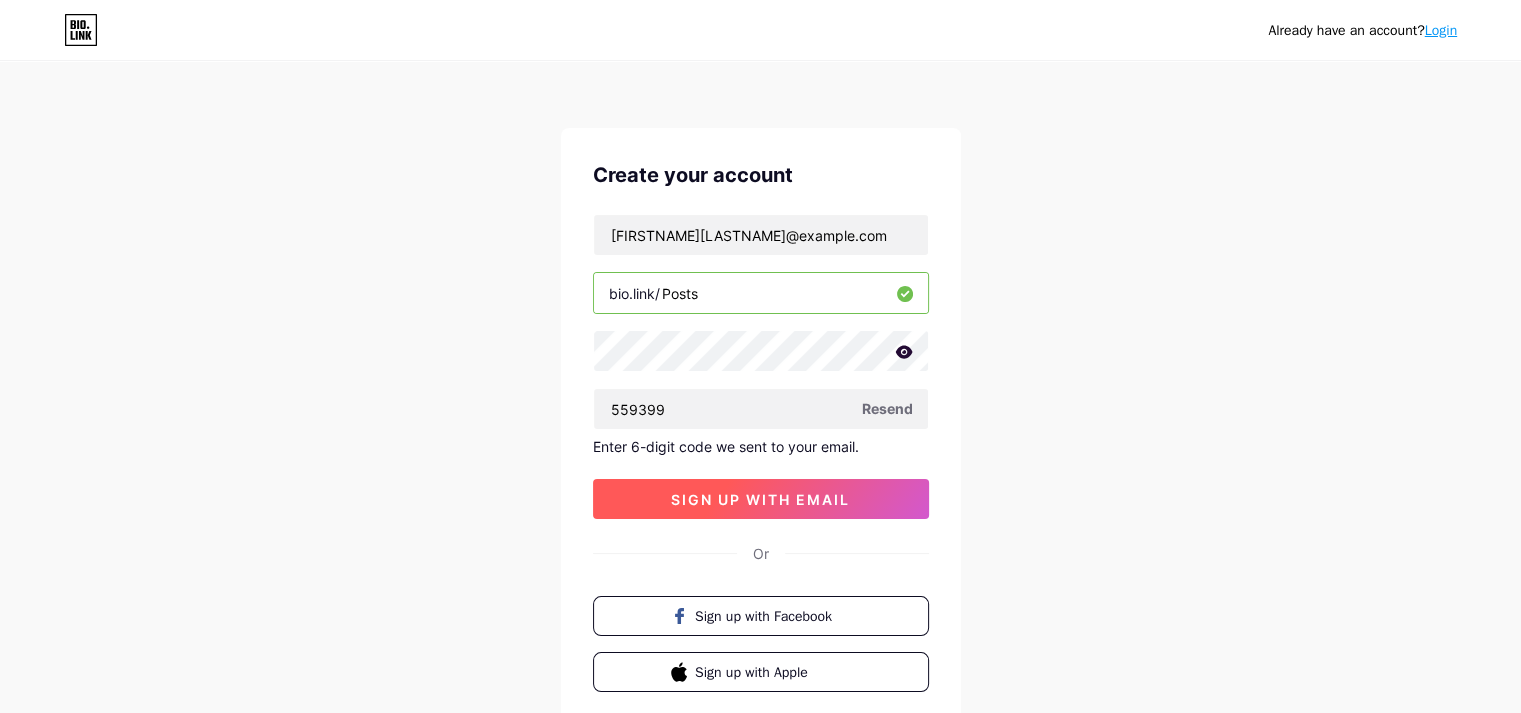 click on "sign up with email" at bounding box center [761, 499] 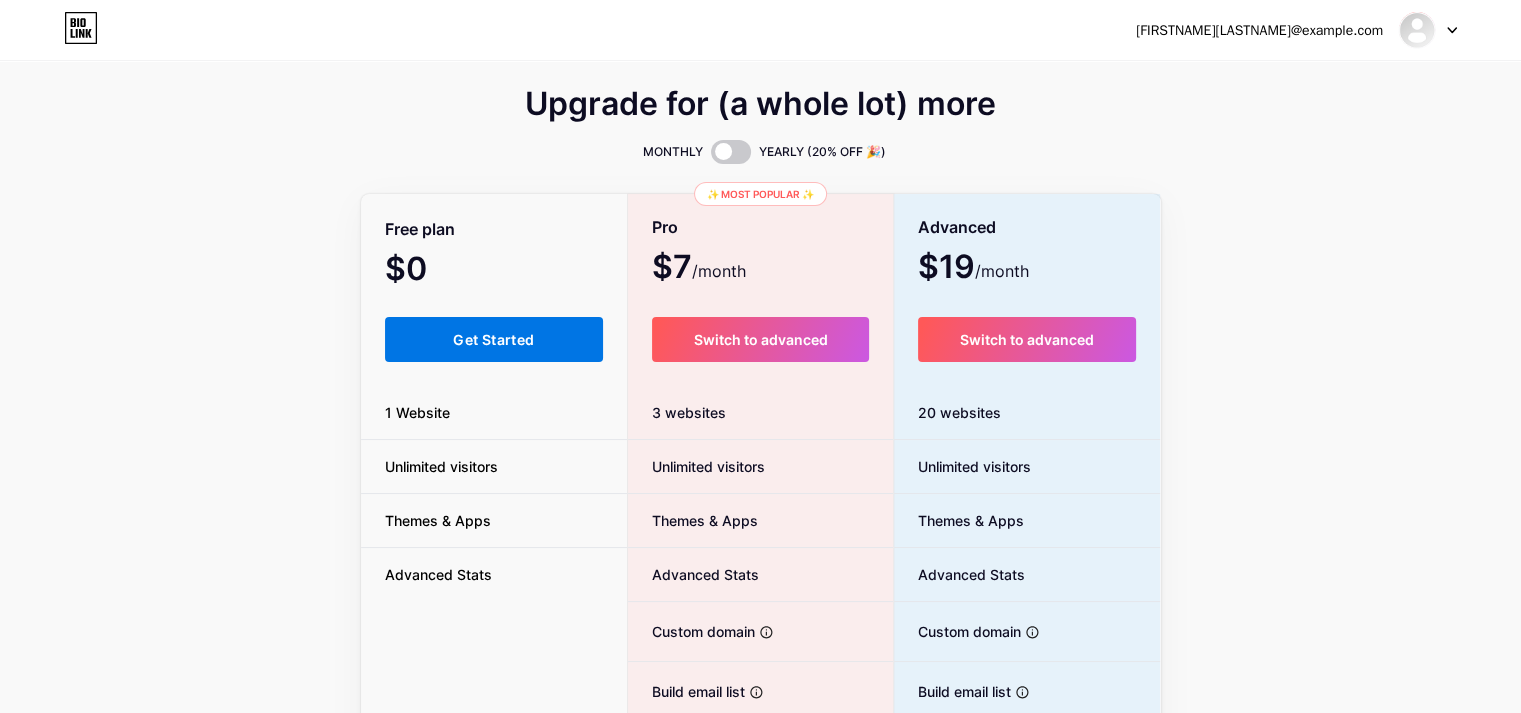 click on "Get Started" at bounding box center (494, 339) 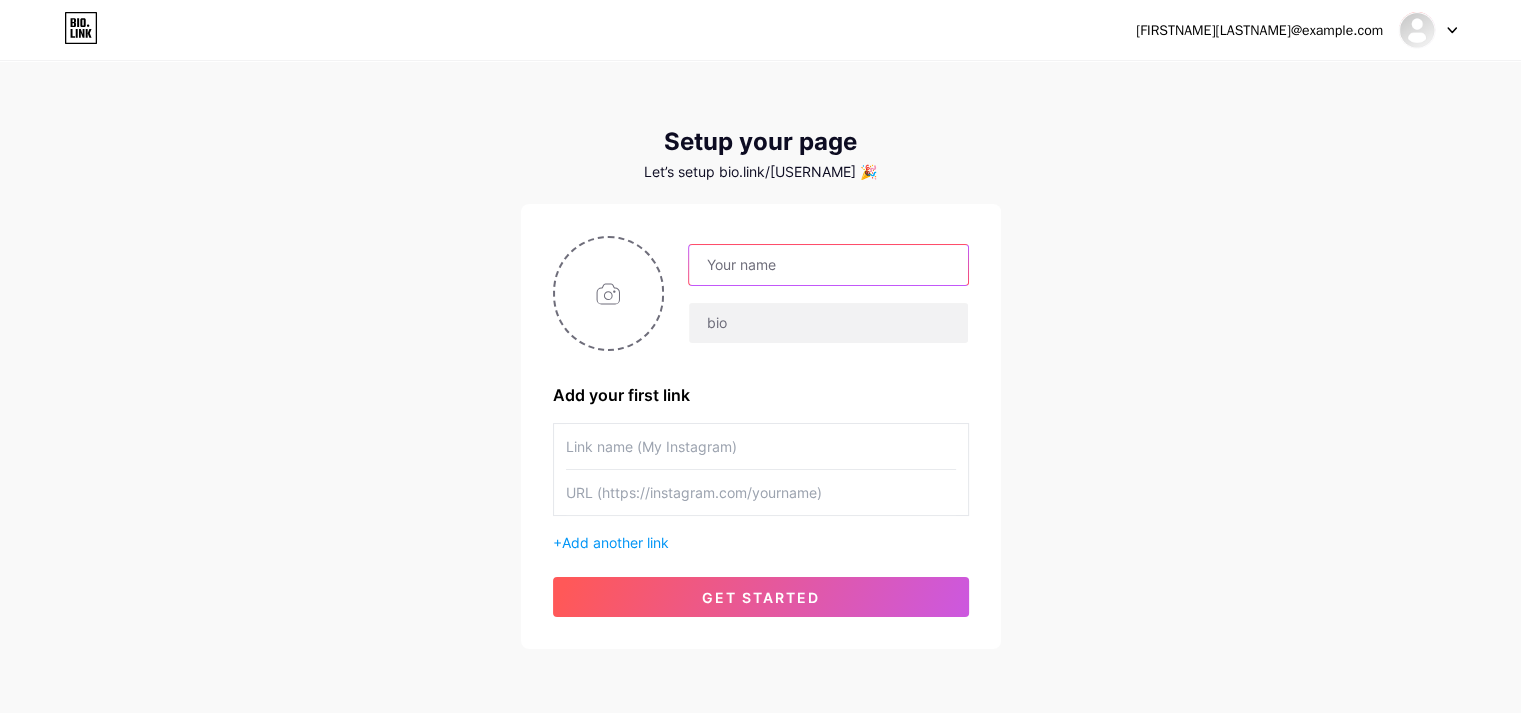 click at bounding box center [828, 265] 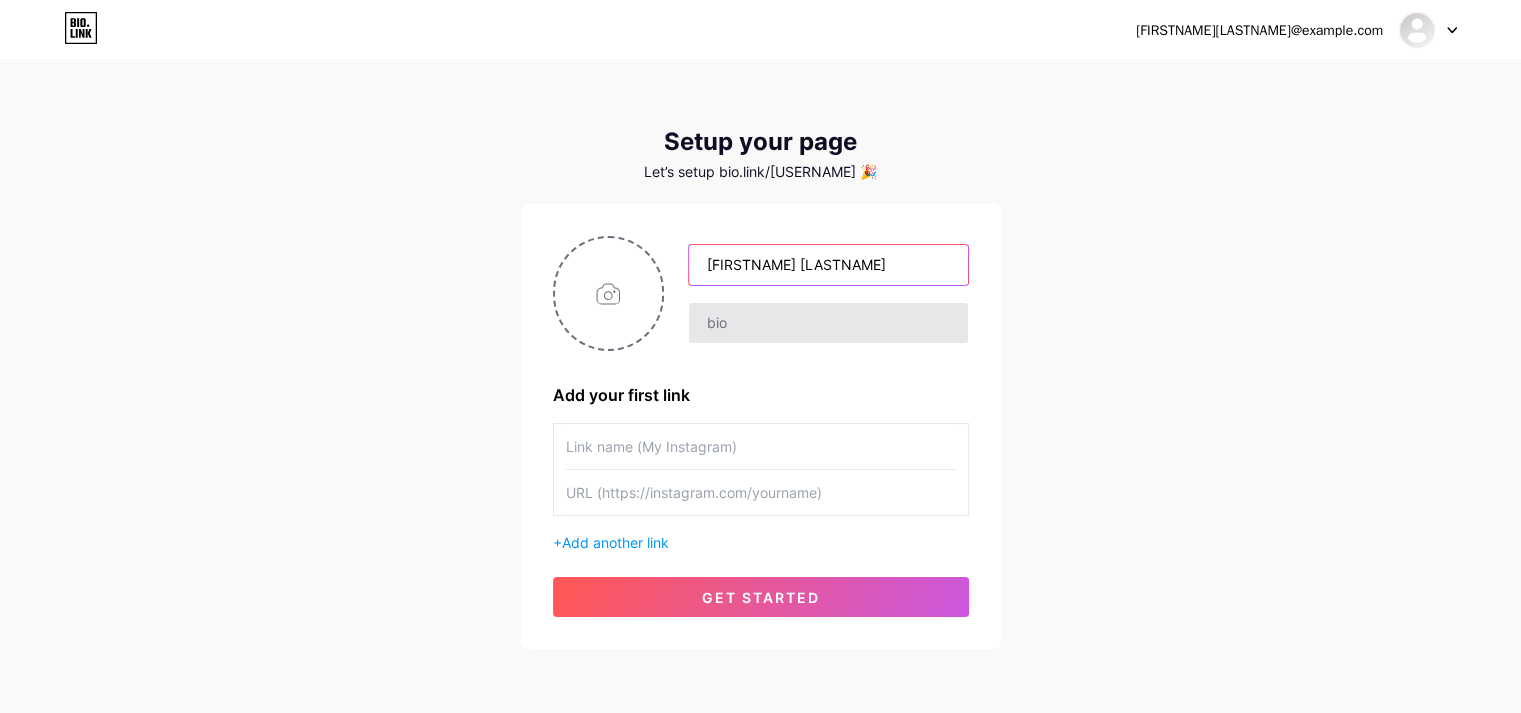 type on "[FIRSTNAME] [LASTNAME]" 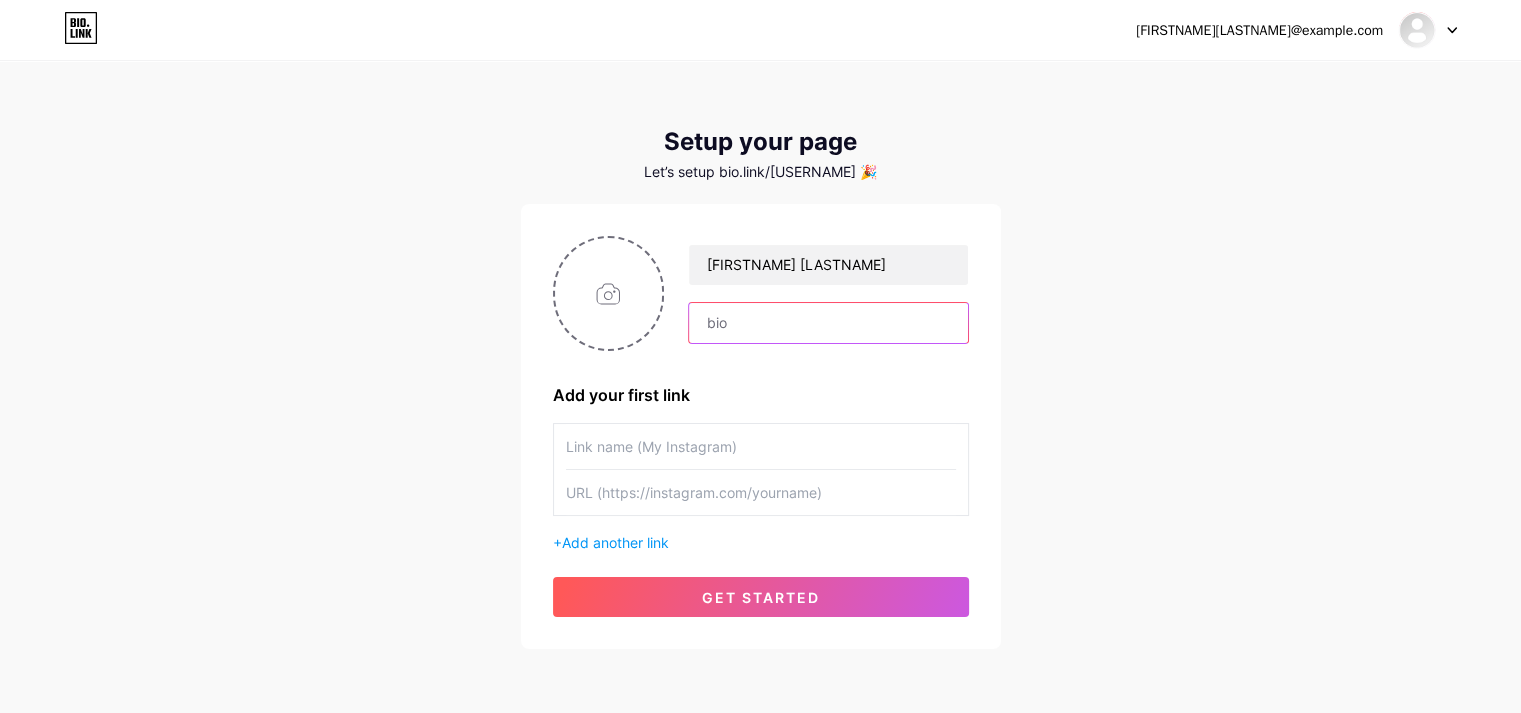 click at bounding box center (828, 323) 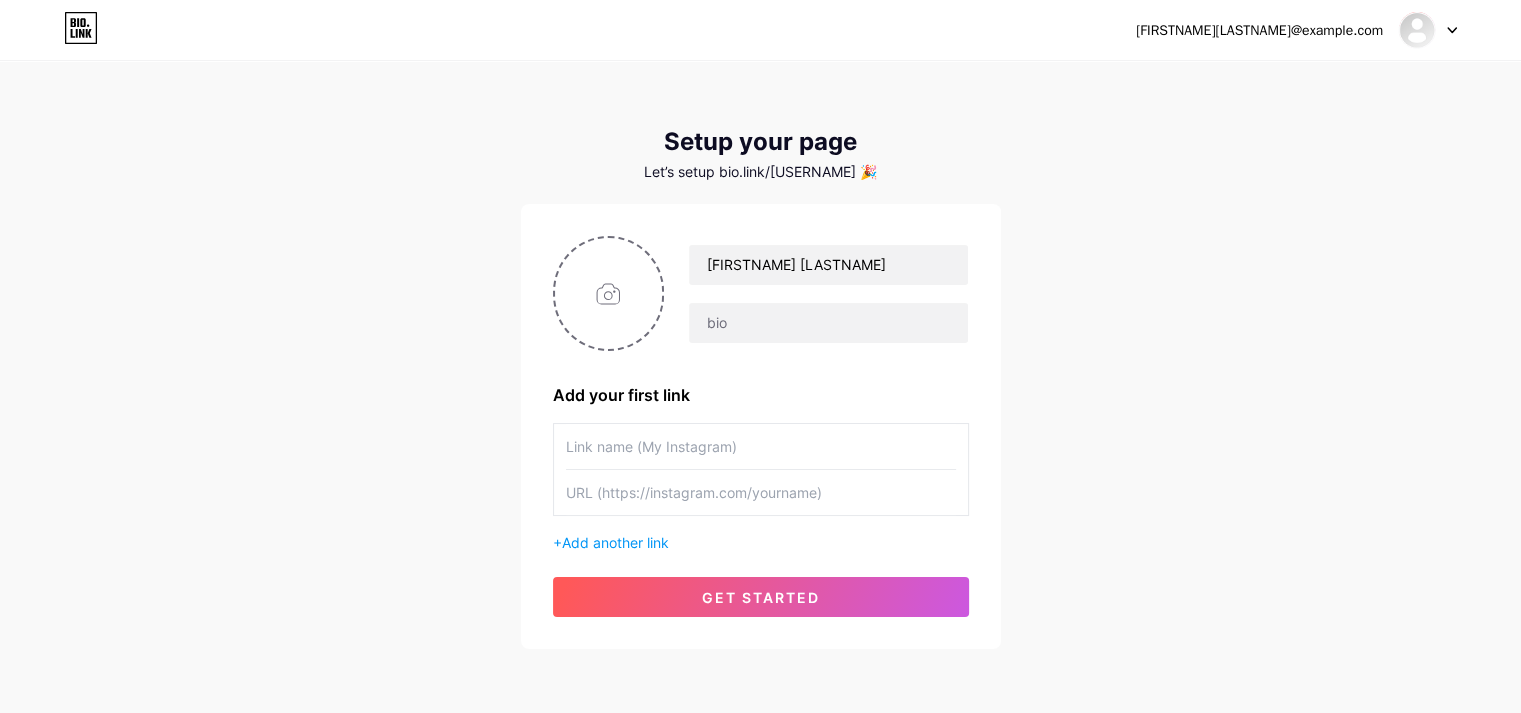 drag, startPoint x: 708, startPoint y: 436, endPoint x: 702, endPoint y: 453, distance: 18.027756 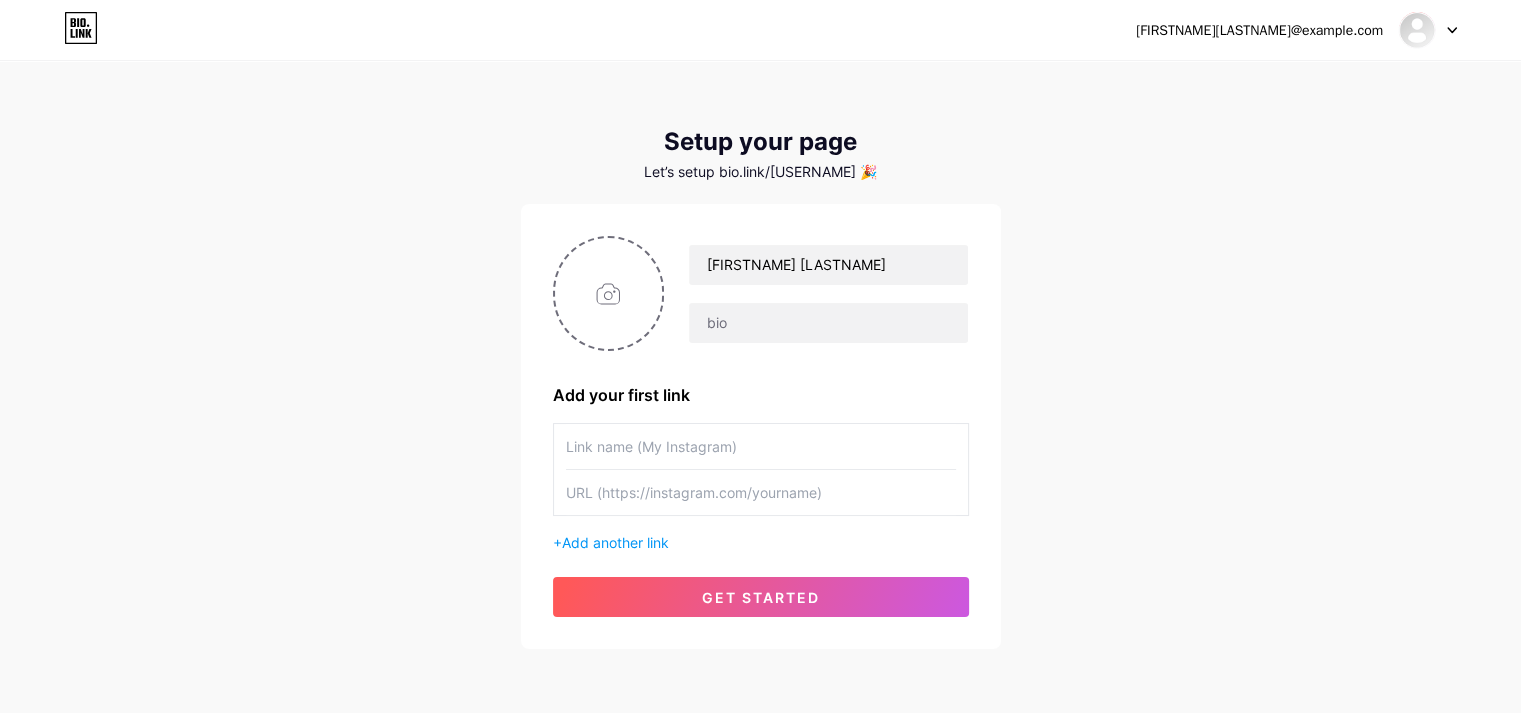 click at bounding box center [761, 446] 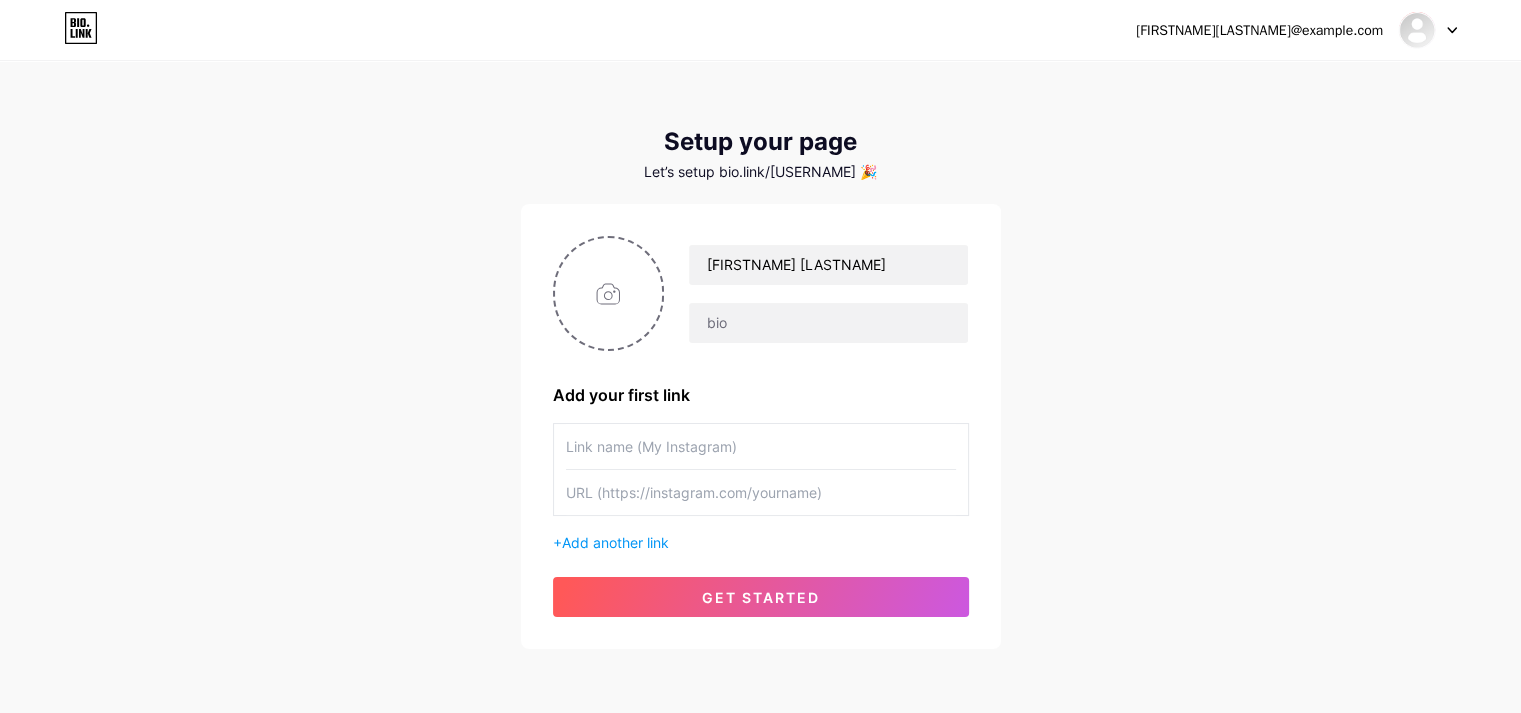 click on "[FIRSTNAME][LASTNAME]@example.com           Dashboard     Logout   Setup your page   Let’s setup bio.link/[USERNAME] 🎉               [FIRSTNAME] [LASTNAME]         Add your first link
+  Add another link     get started" at bounding box center (760, 356) 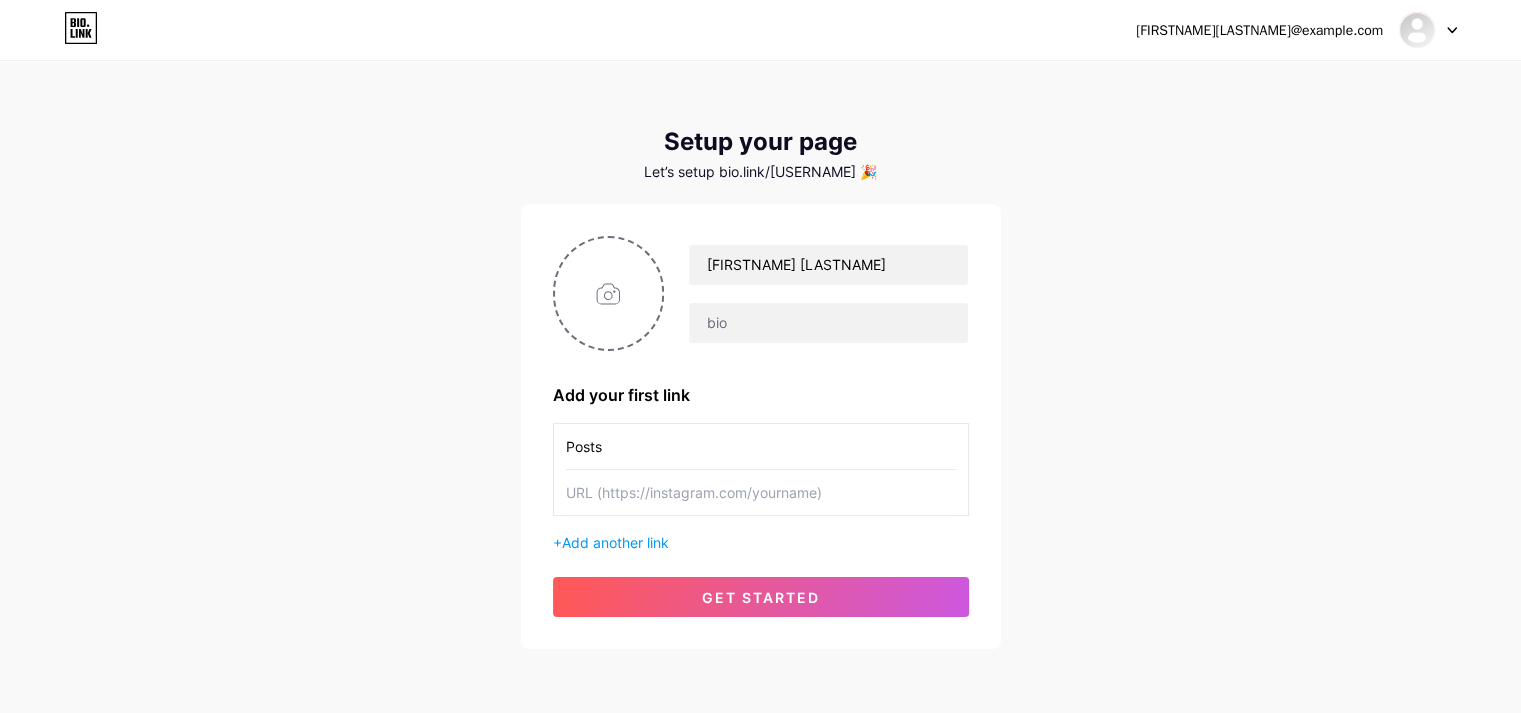 type on "Posts" 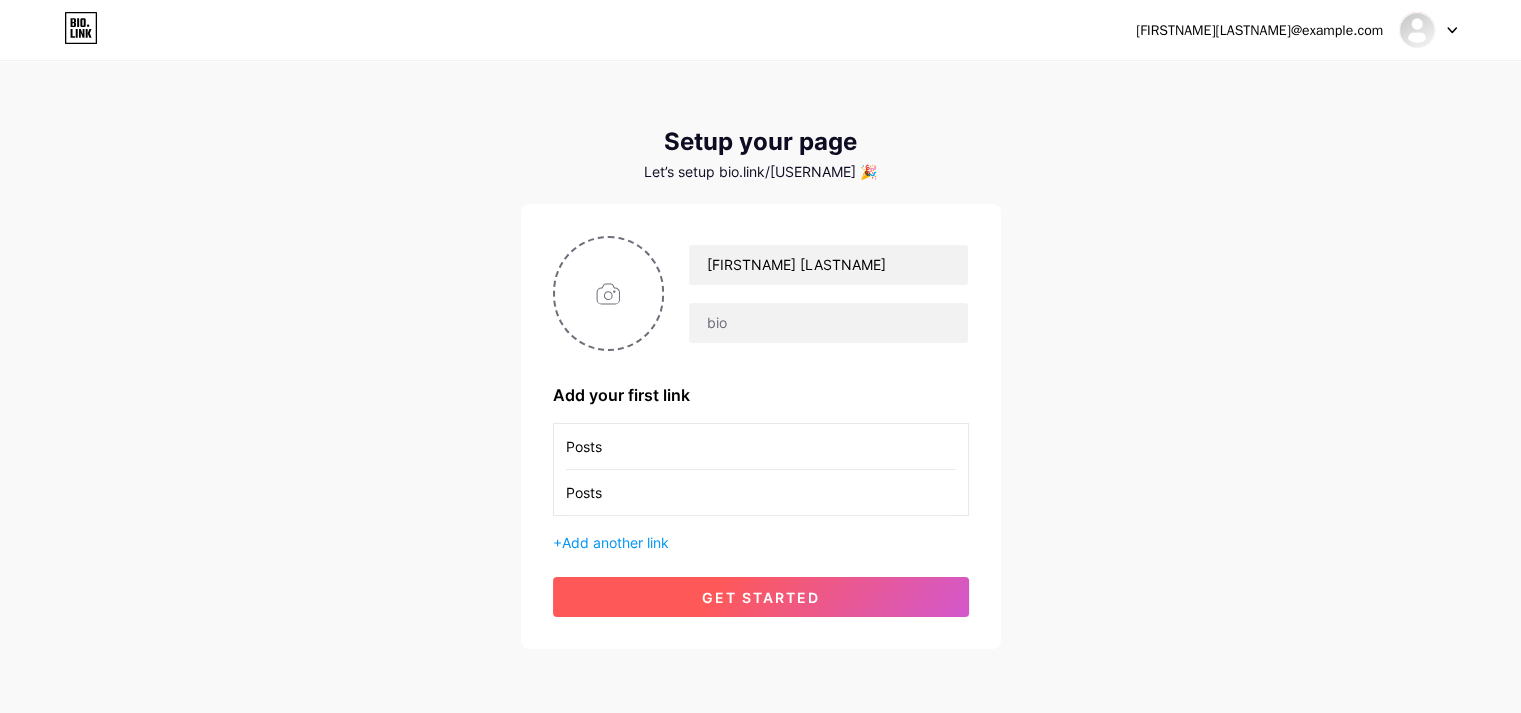 type on "Posts" 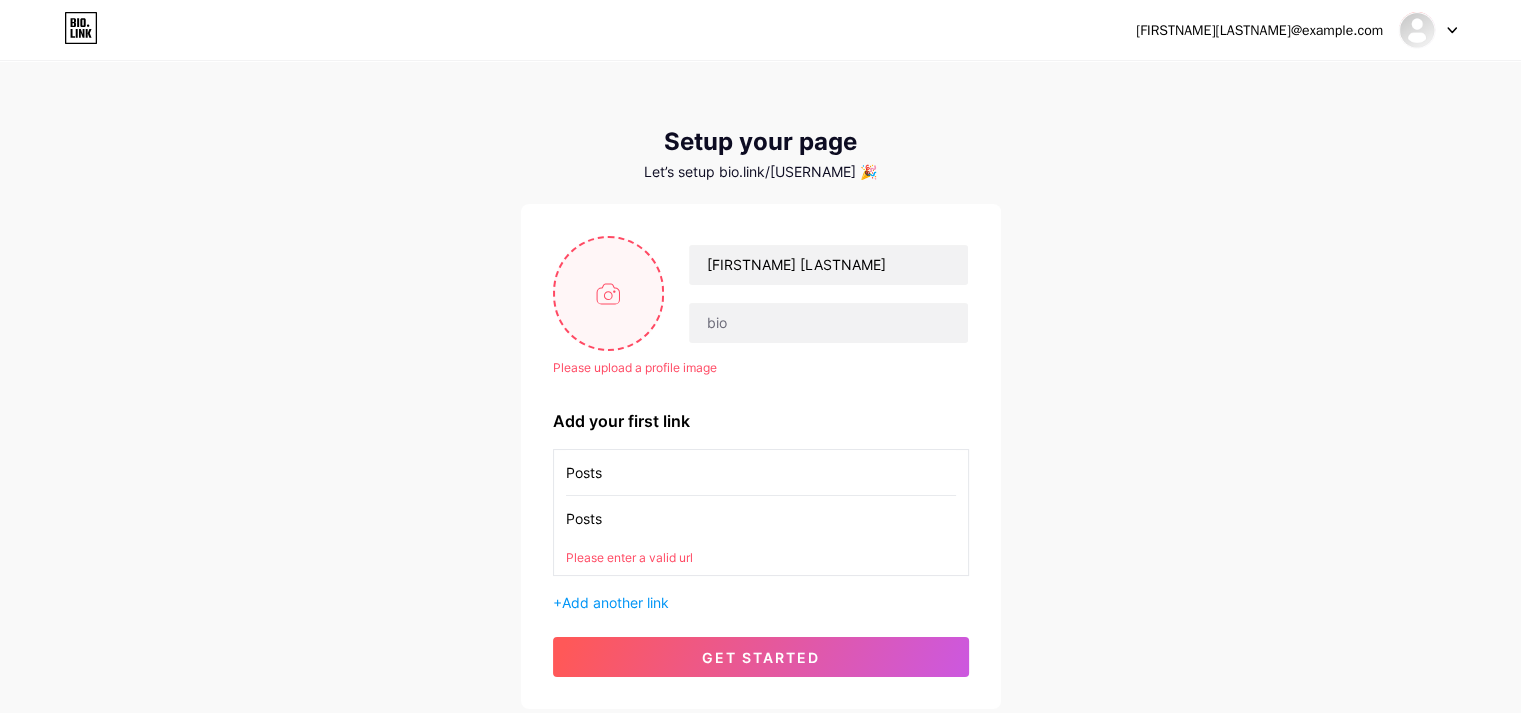 click at bounding box center [609, 293] 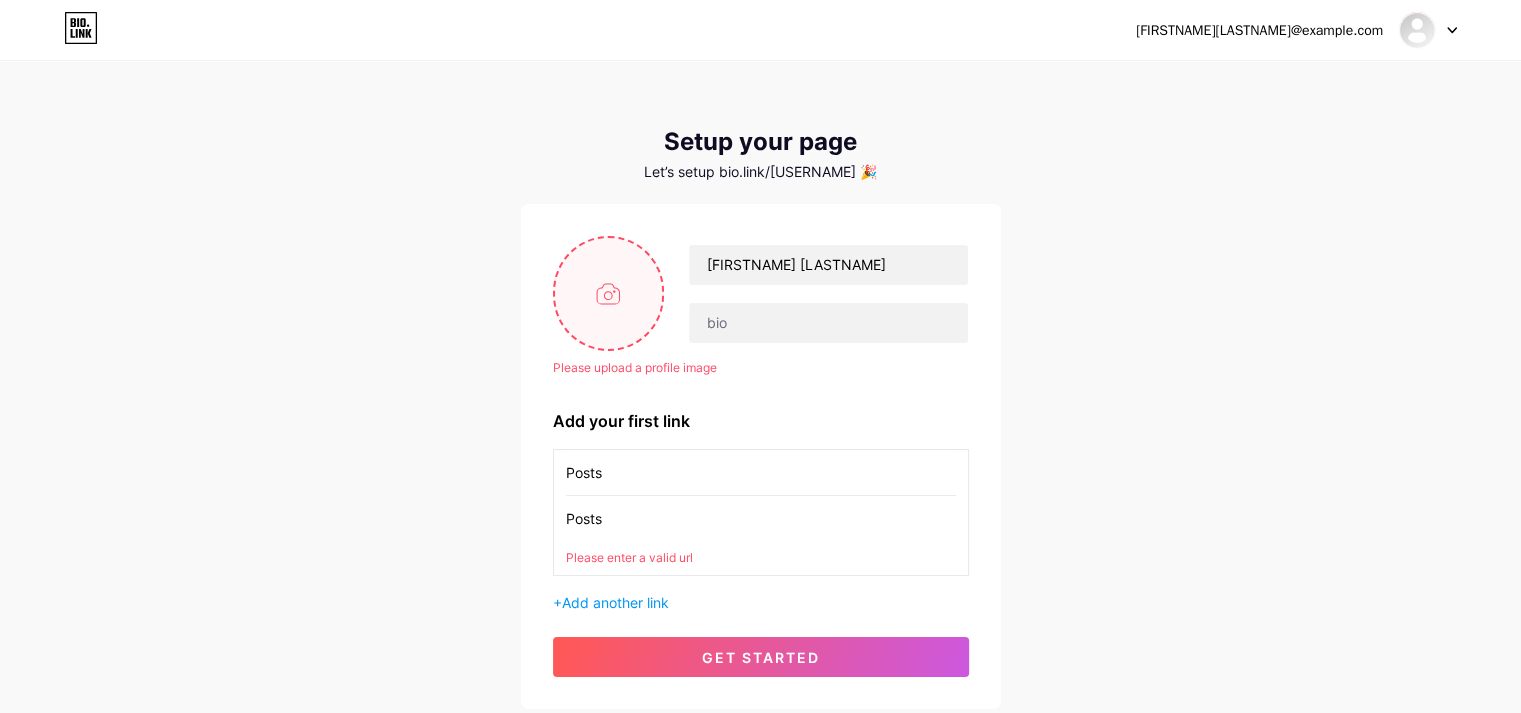 type on "C:\fakepath\ChatGPT Image Jul 2, 2025, 04_56_09 PM.png" 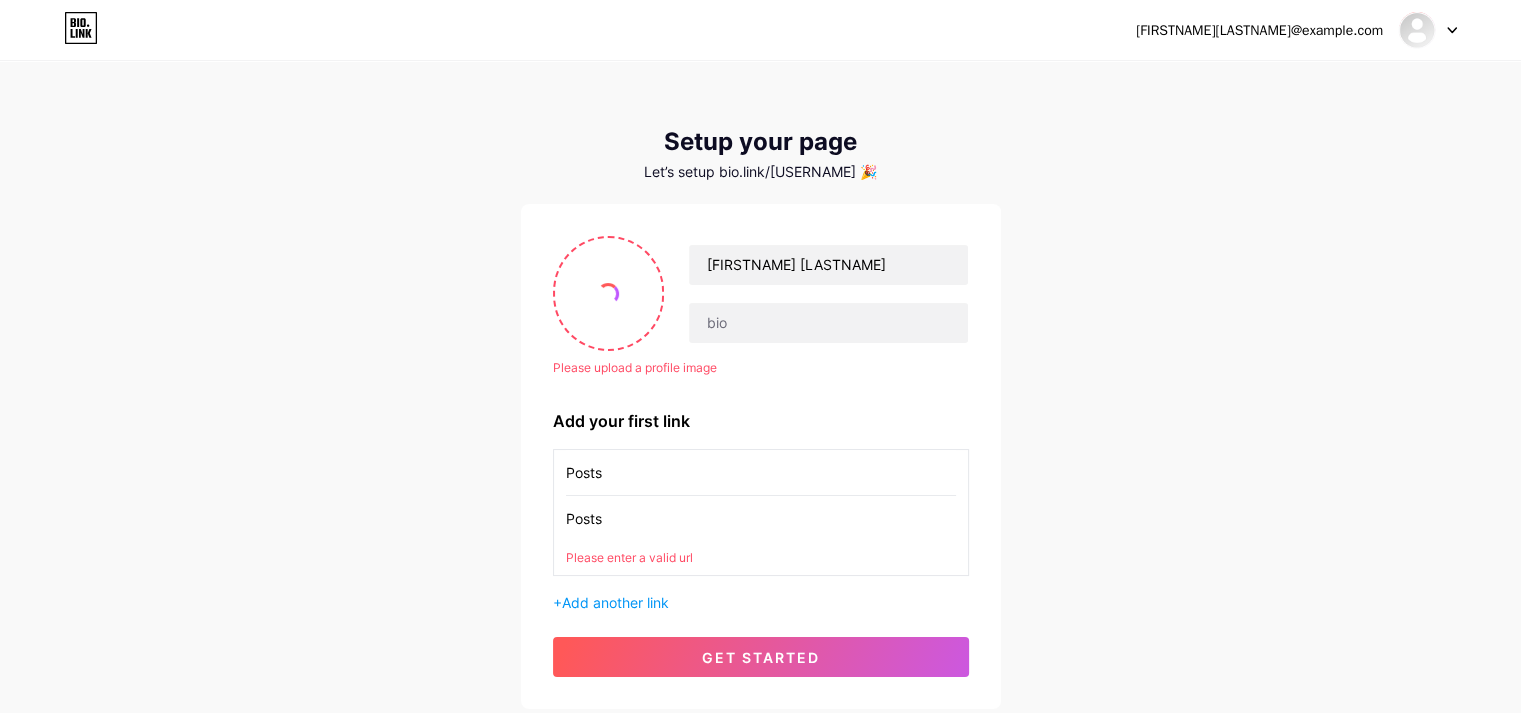 drag, startPoint x: 1000, startPoint y: 35, endPoint x: 986, endPoint y: 79, distance: 46.173584 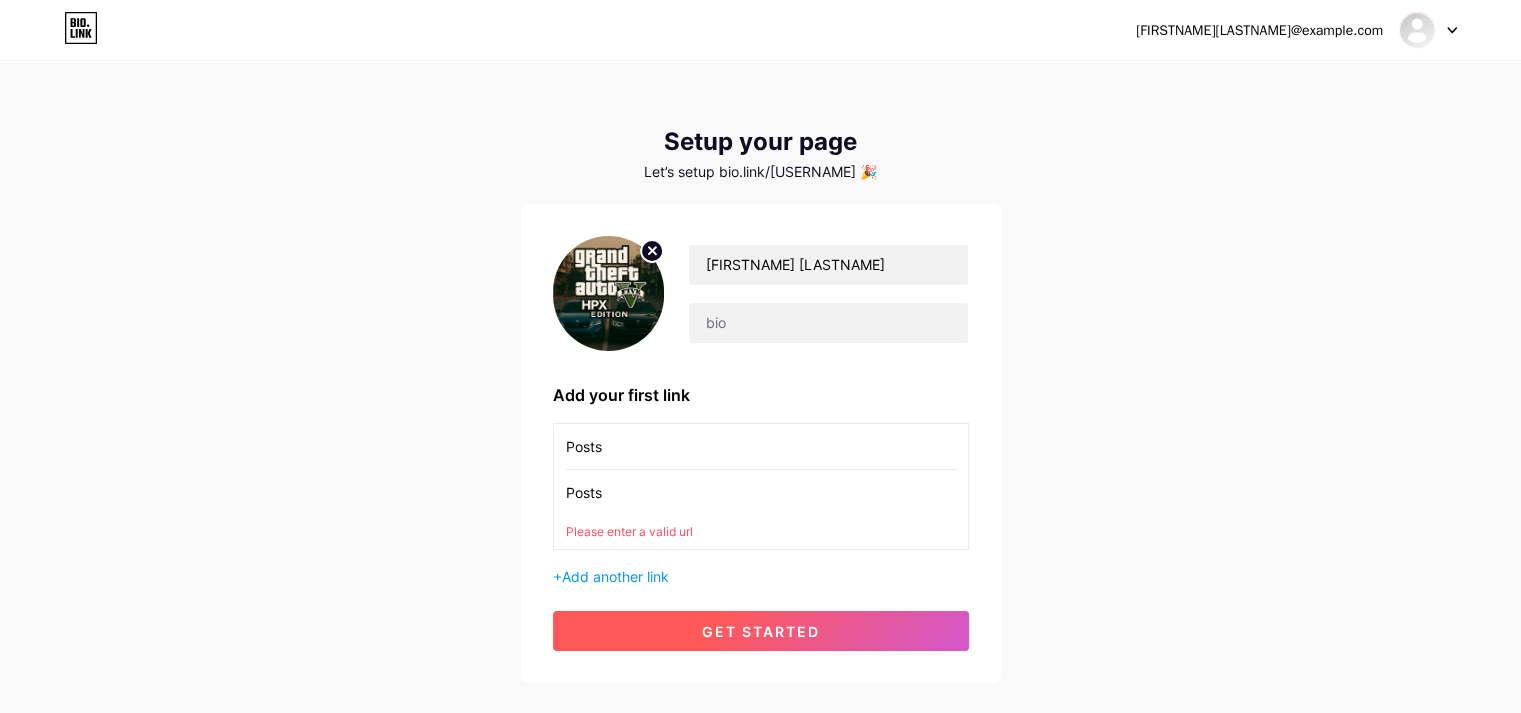 click on "get started" at bounding box center [761, 631] 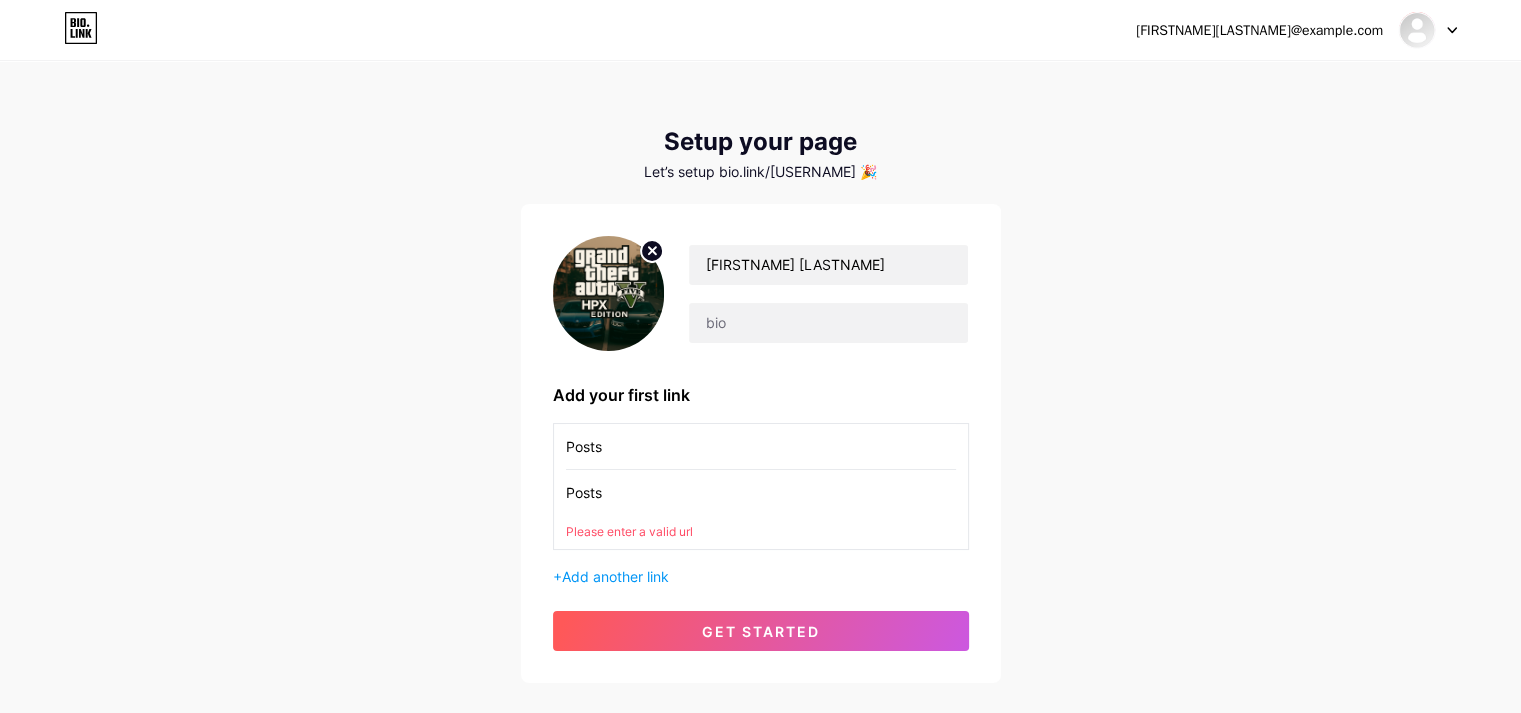 drag, startPoint x: 684, startPoint y: 498, endPoint x: 433, endPoint y: 489, distance: 251.1613 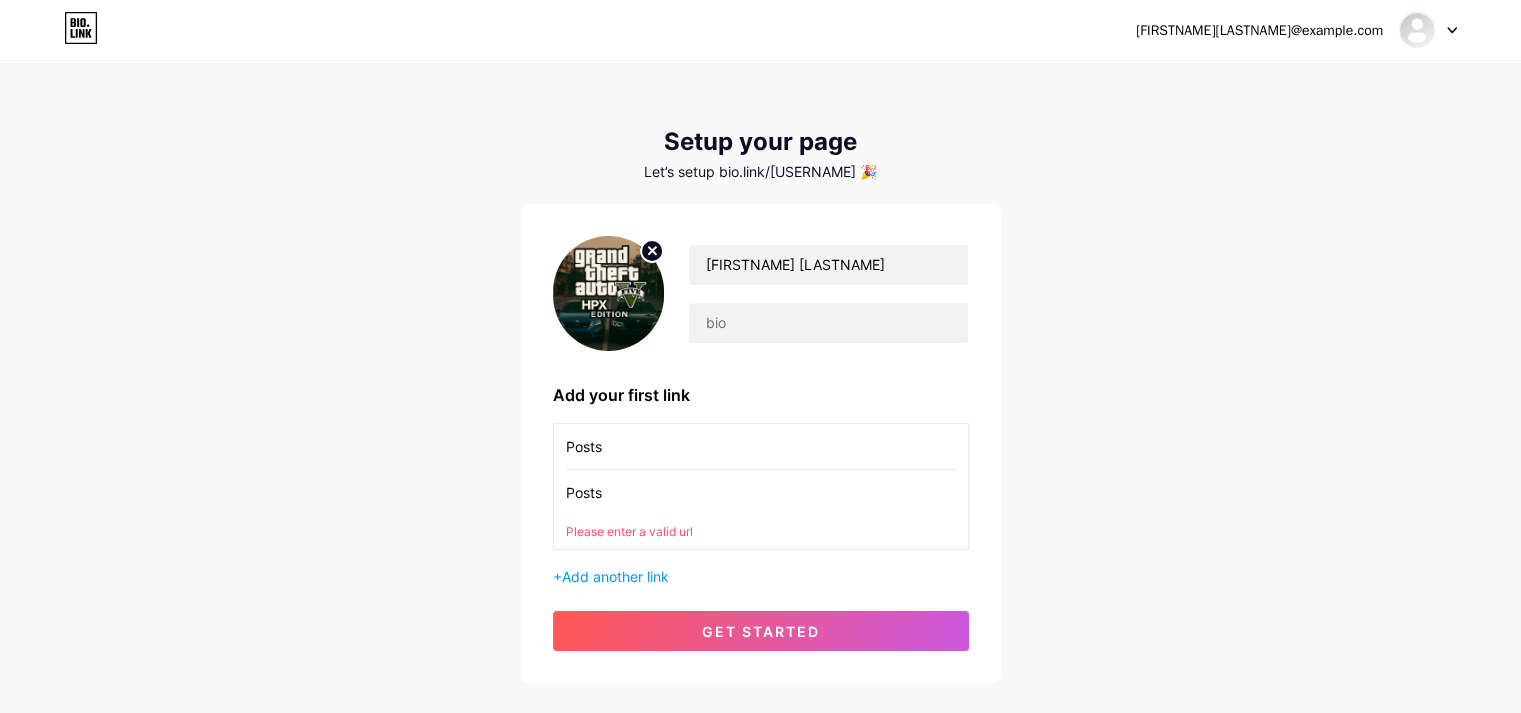 click on "[FIRSTNAME][LASTNAME]@example.com           Dashboard     Logout   Setup your page   Let’s setup bio.link/[USERNAME] 🎉               [FIRSTNAME] [LASTNAME]         Add your first link   [USERNAME]   [USERNAME]   Please enter a valid url
+  Add another link     get started" at bounding box center [760, 373] 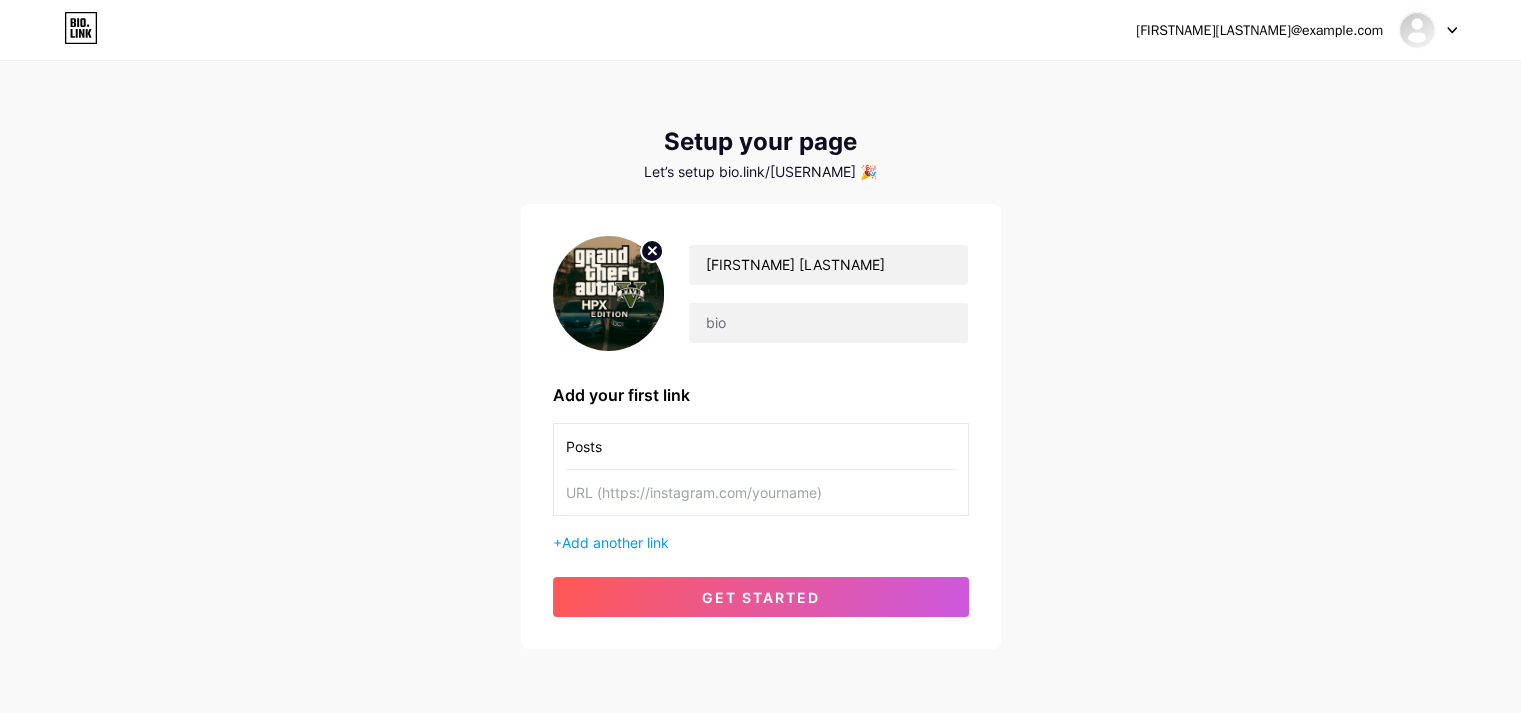 click at bounding box center (761, 446) 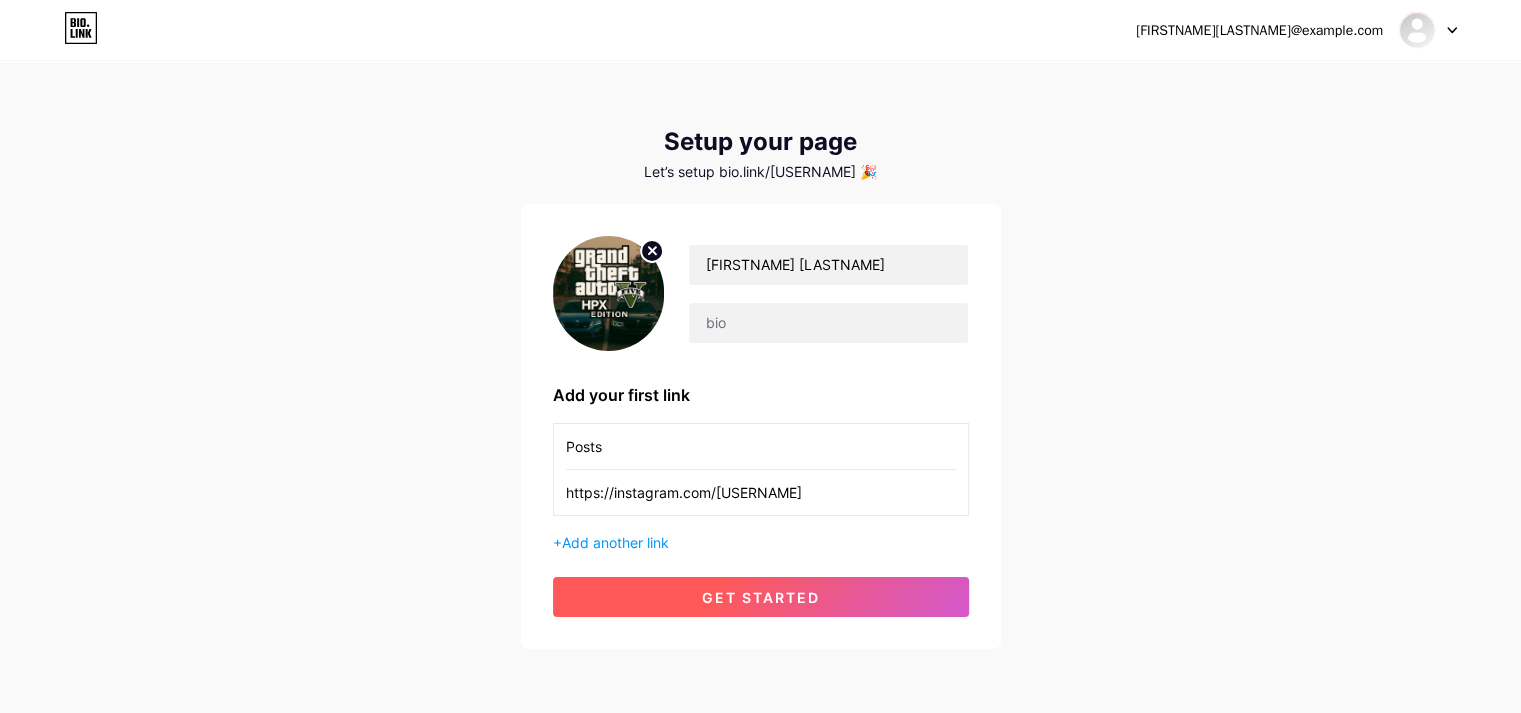 type on "https://instagram.com/[USERNAME]" 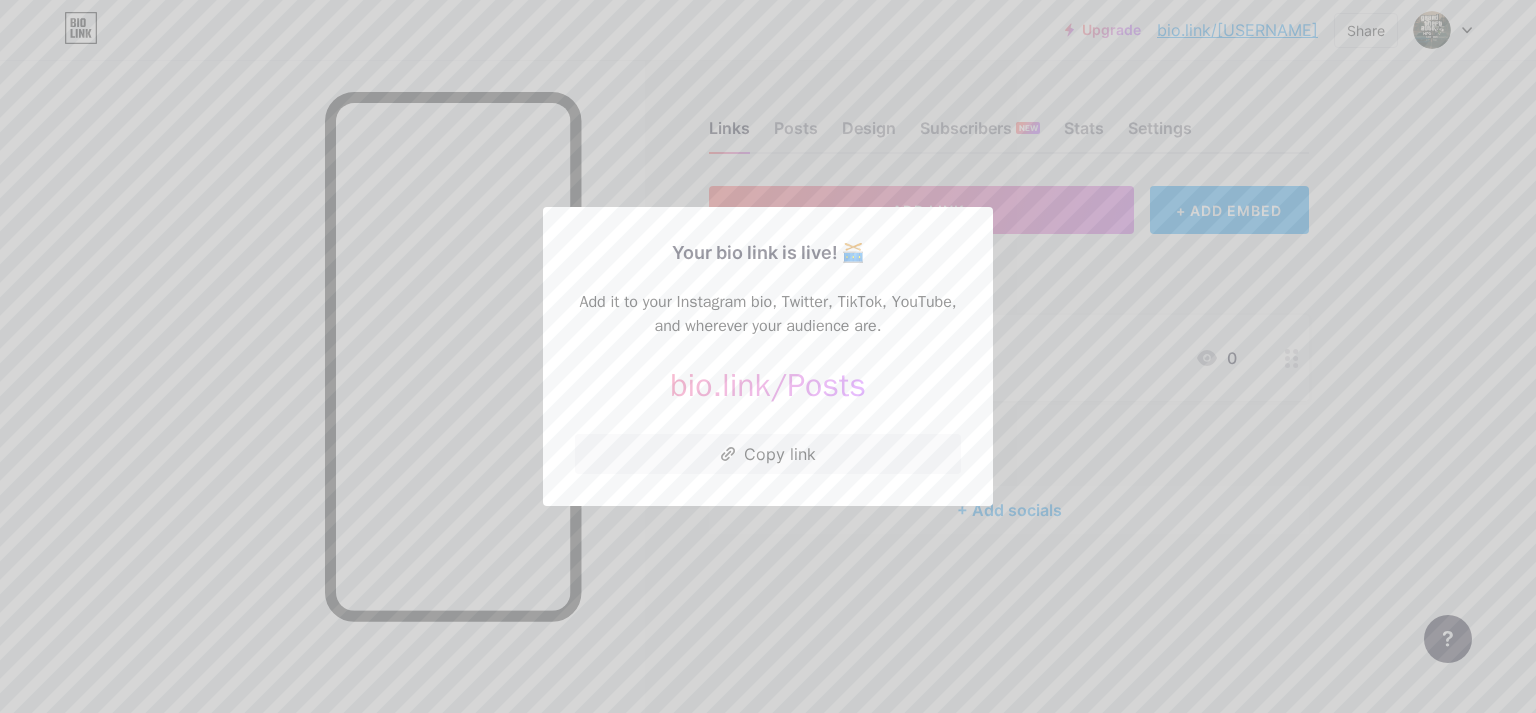 click at bounding box center [768, 356] 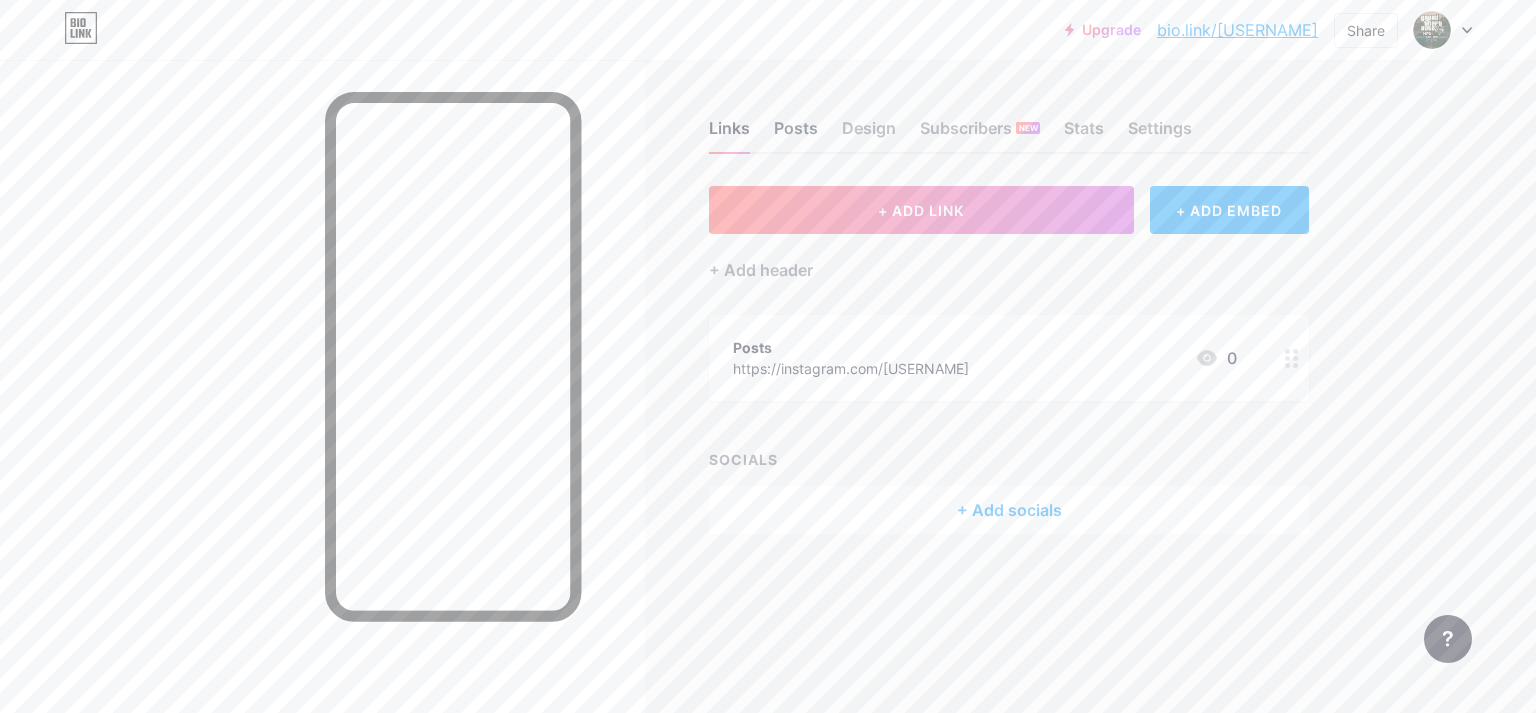 click on "Posts" at bounding box center [796, 134] 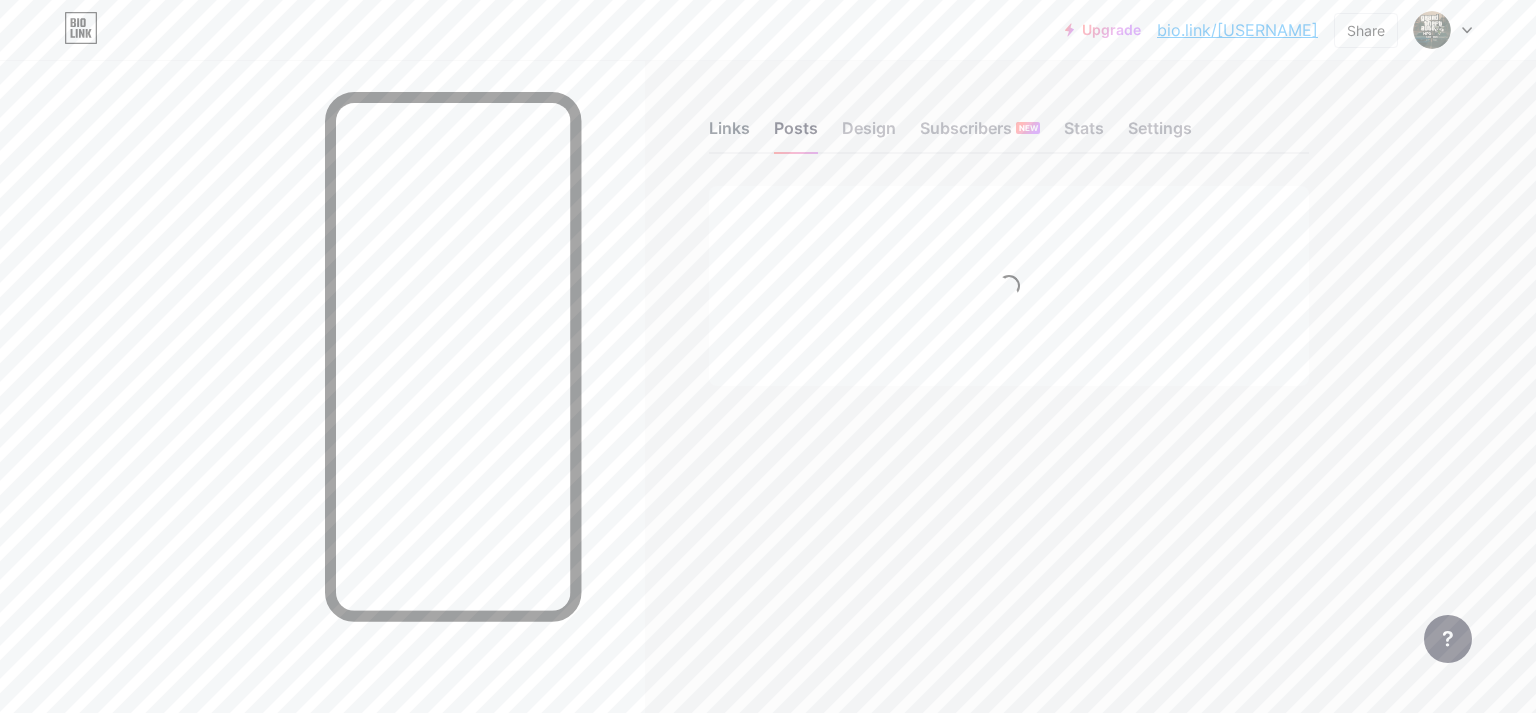 click on "Links" at bounding box center (729, 134) 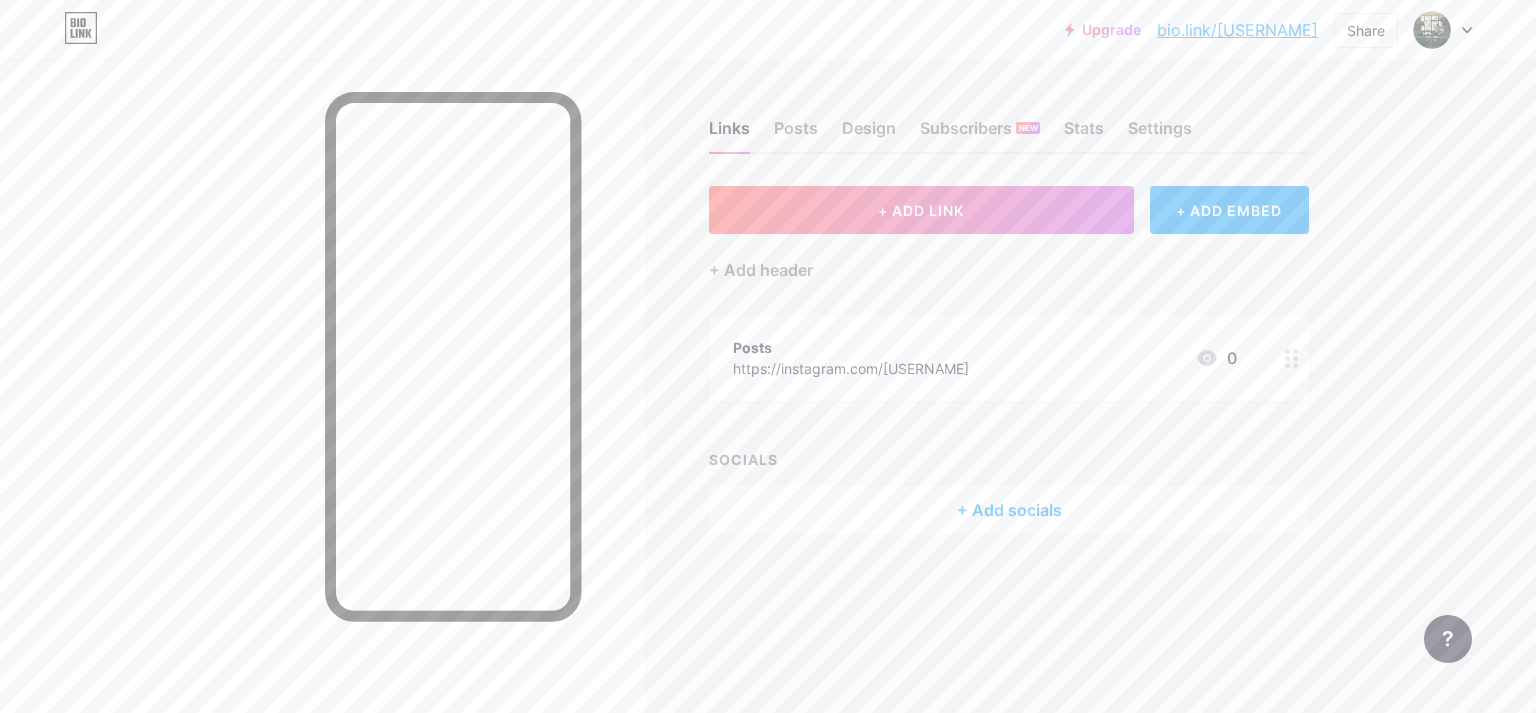 click at bounding box center (1207, 358) 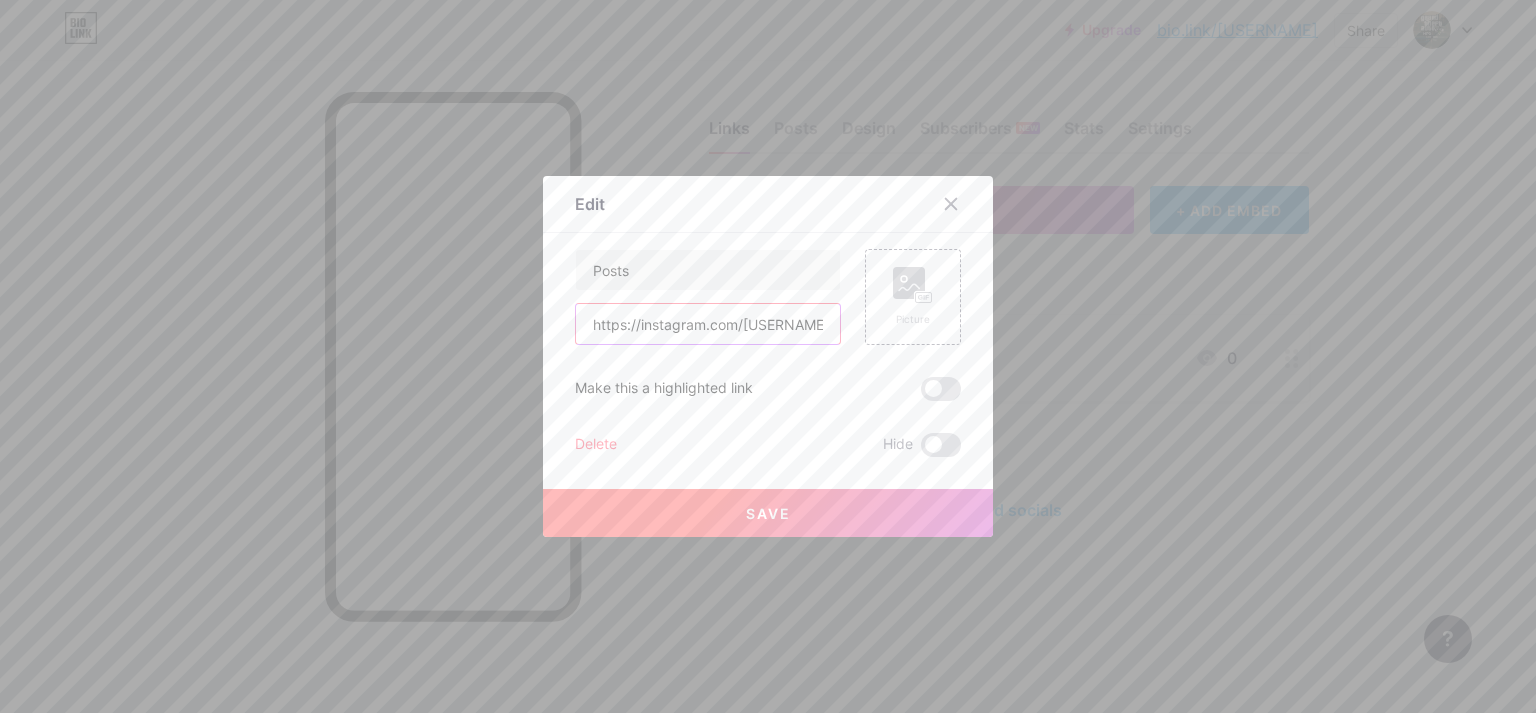 click on "https://instagram.com/[USERNAME]" at bounding box center (708, 324) 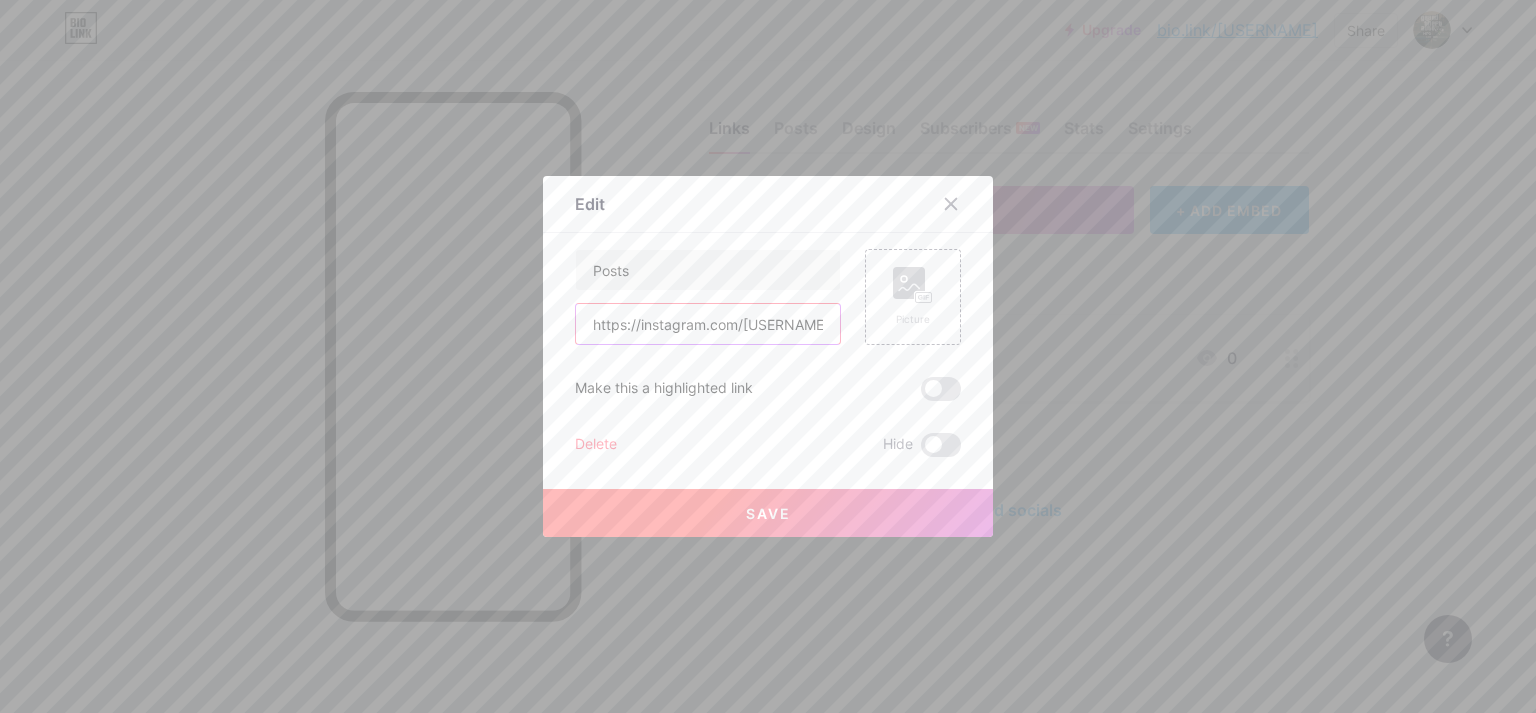drag, startPoint x: 732, startPoint y: 327, endPoint x: 631, endPoint y: 337, distance: 101.49384 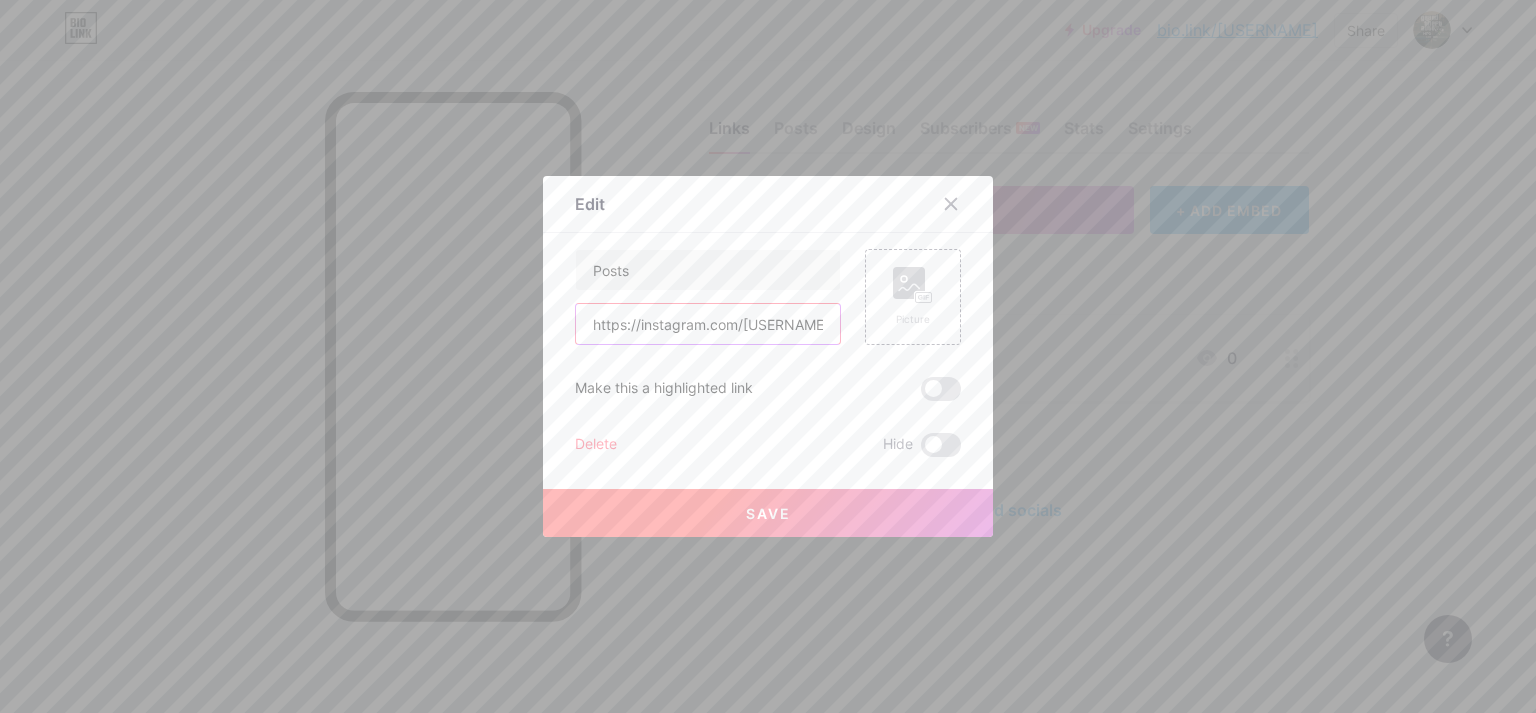 click on "https://instagram.com/[USERNAME]" at bounding box center [708, 324] 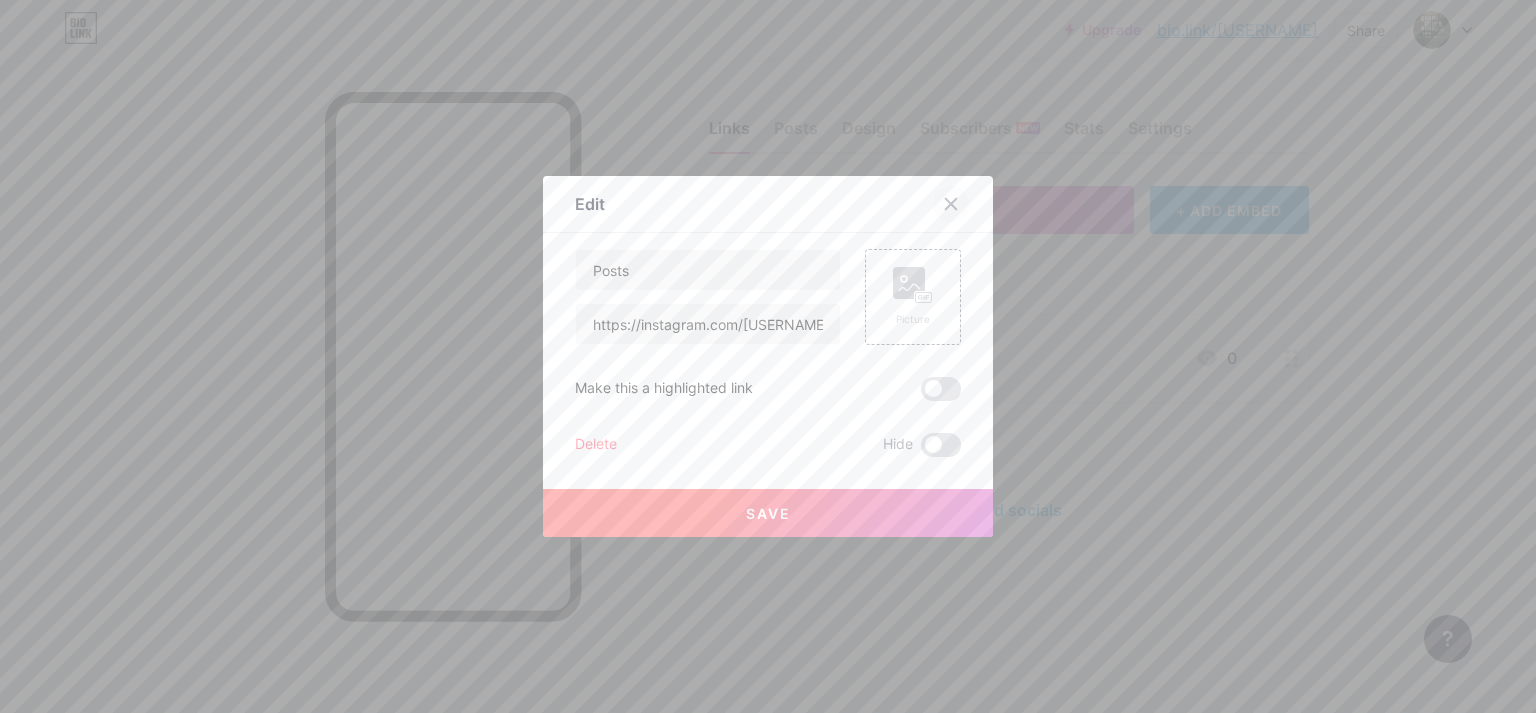 click at bounding box center [951, 204] 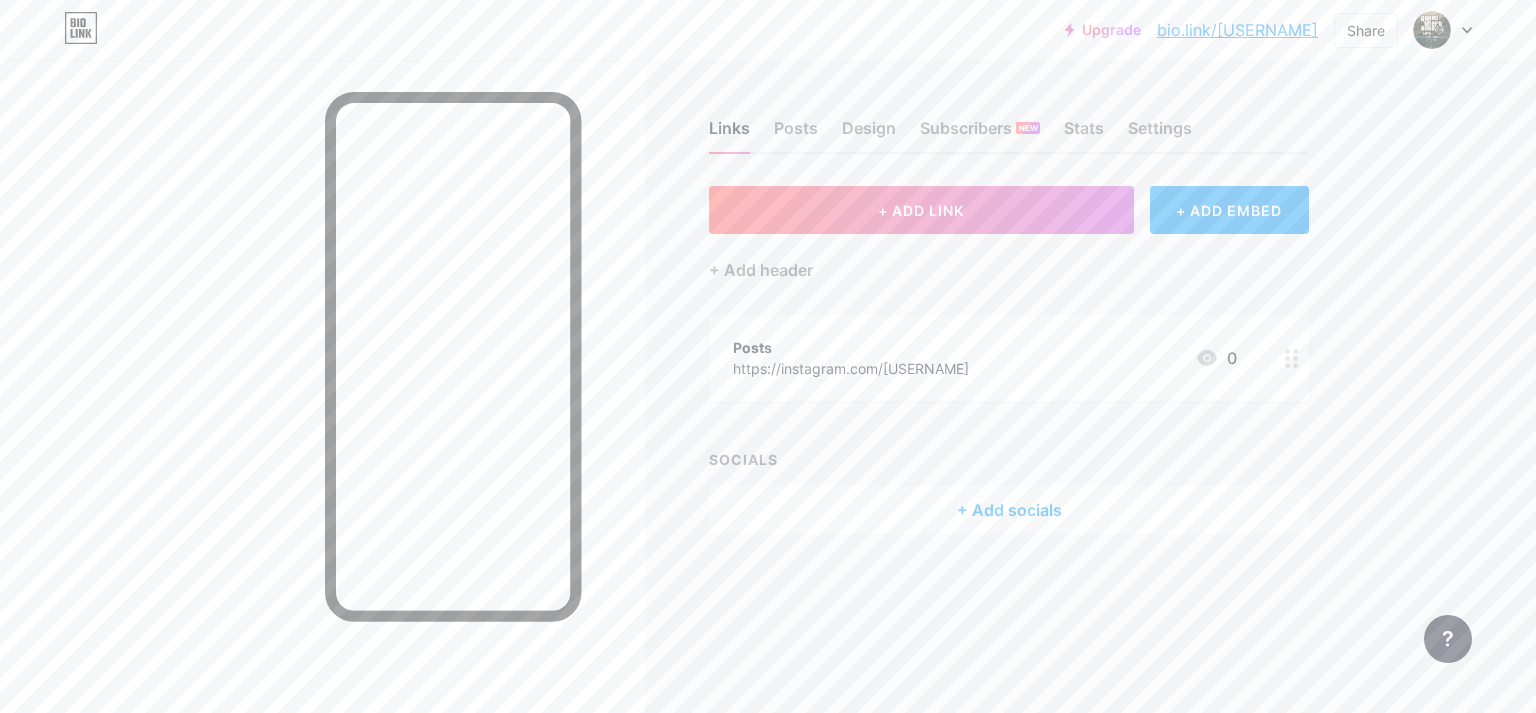 click at bounding box center [1207, 358] 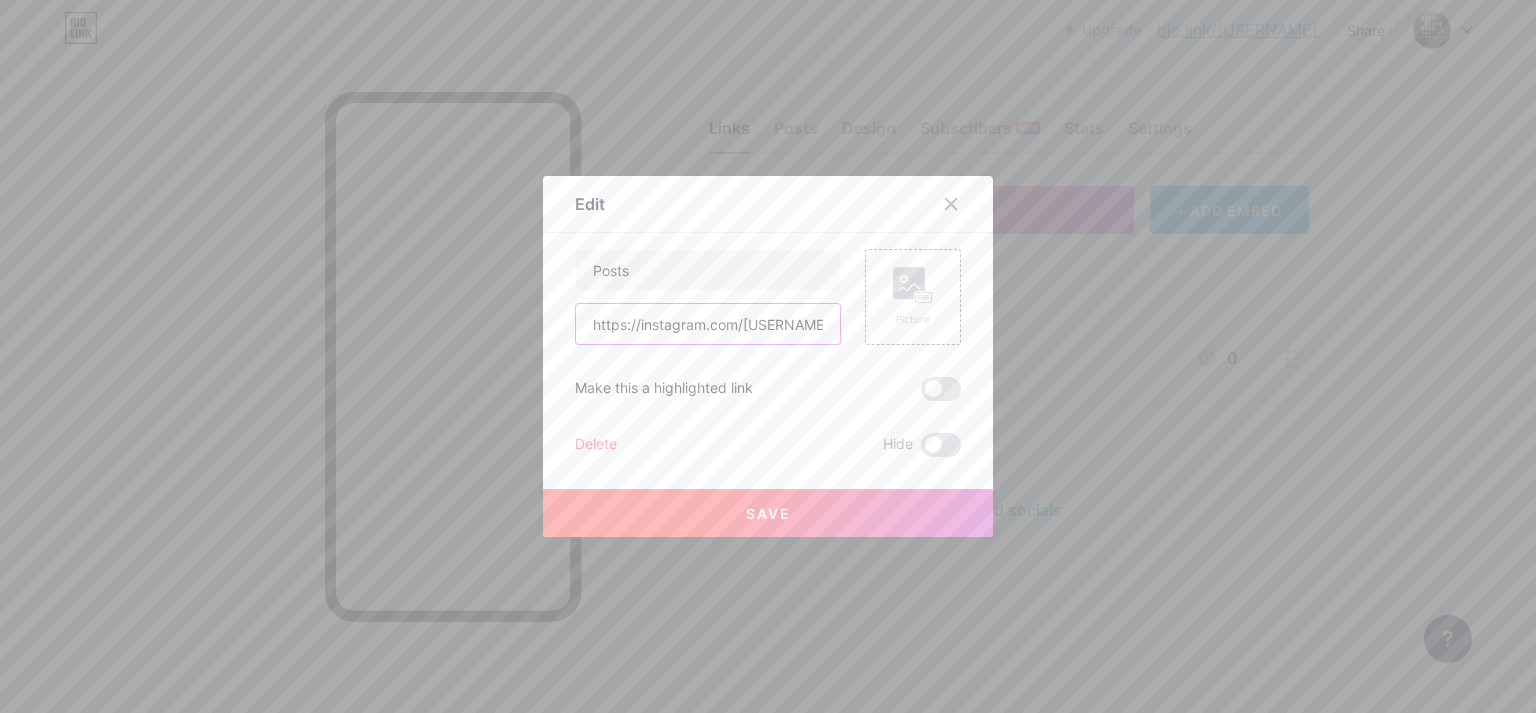 click on "https://instagram.com/[USERNAME]" at bounding box center (708, 324) 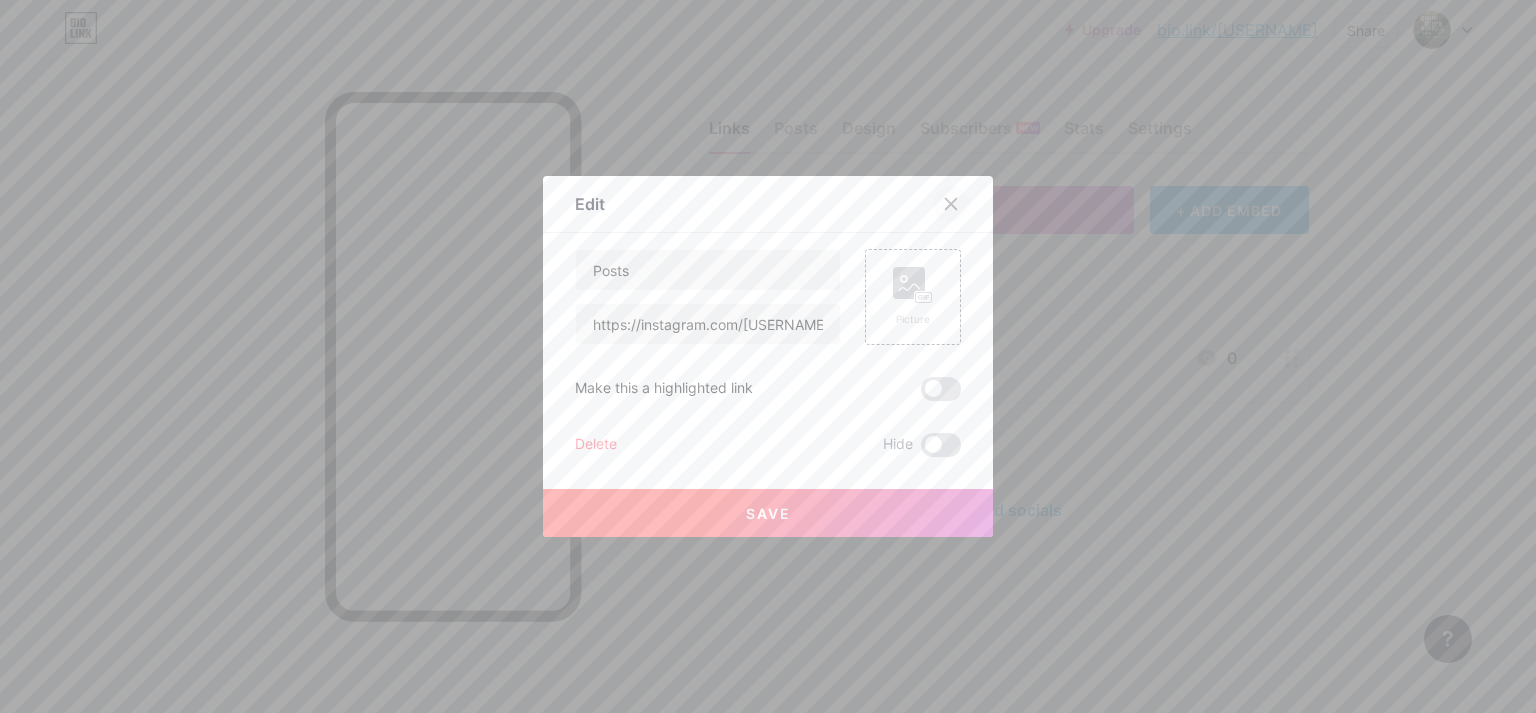 click at bounding box center (951, 204) 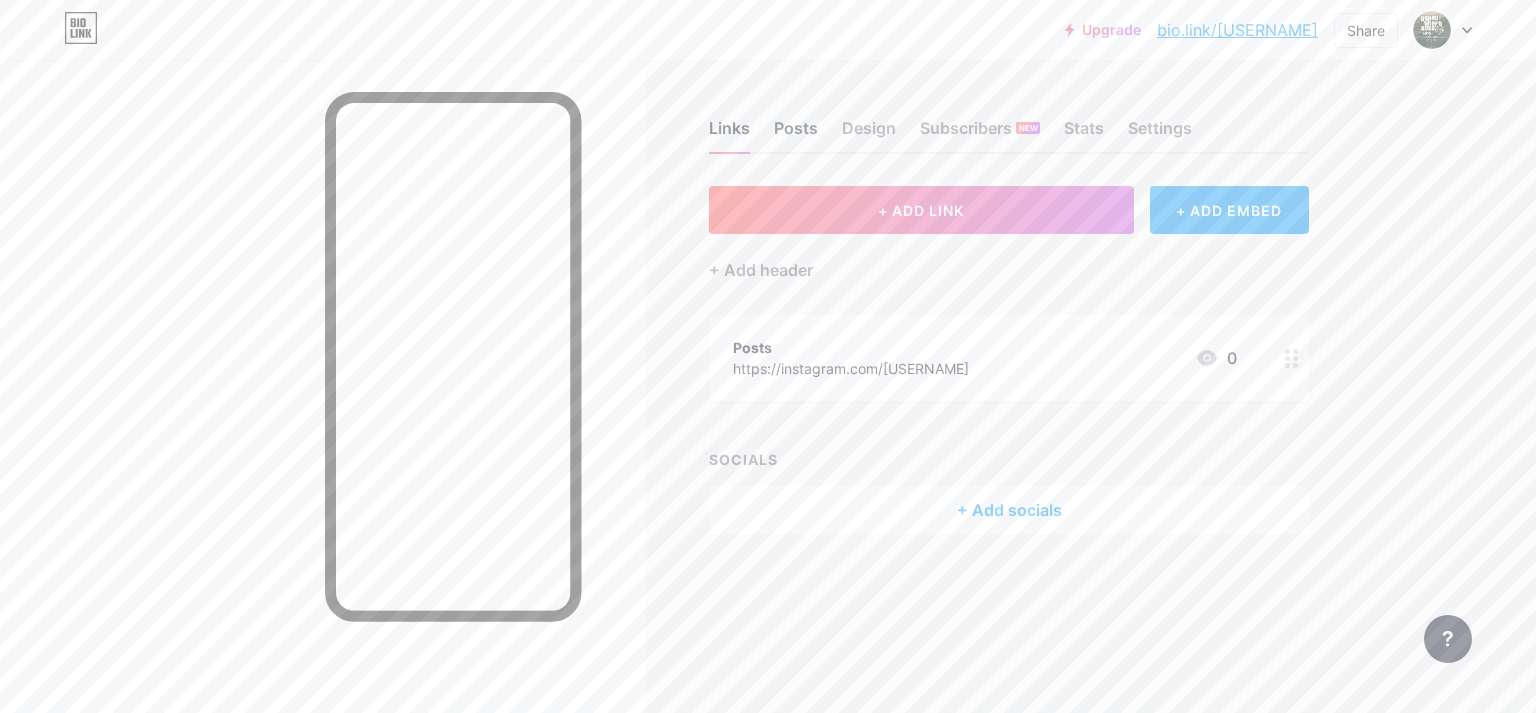 click on "Posts" at bounding box center [796, 134] 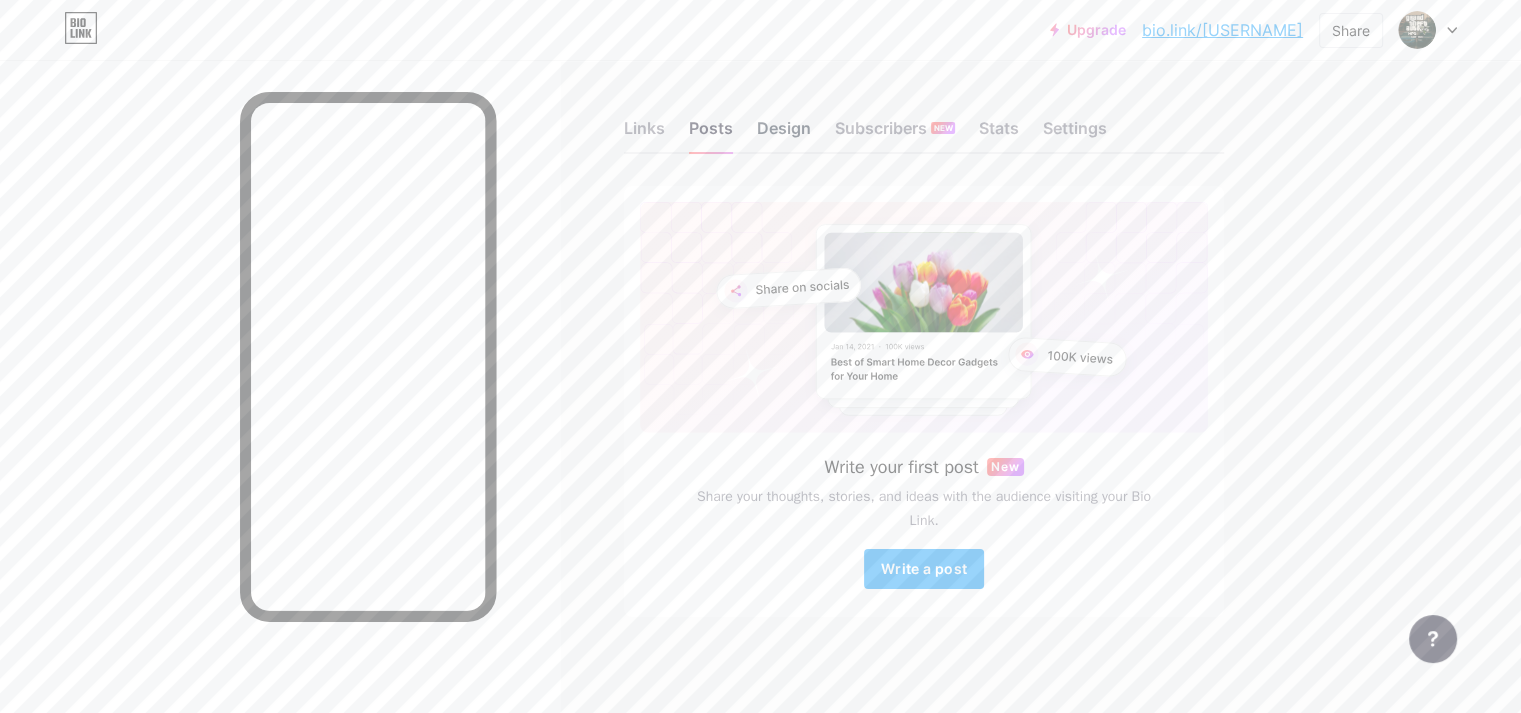 click on "Design" at bounding box center (784, 134) 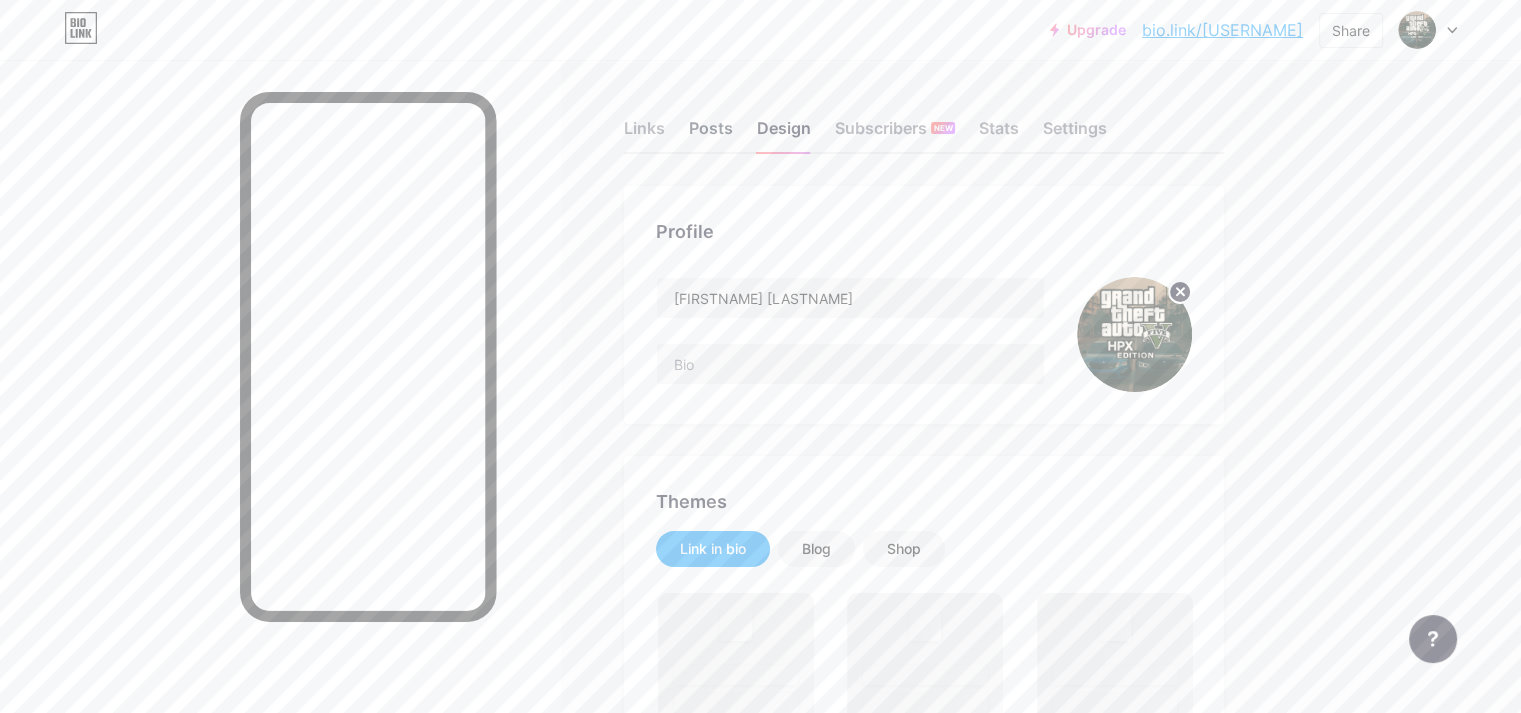 click on "Posts" at bounding box center [711, 134] 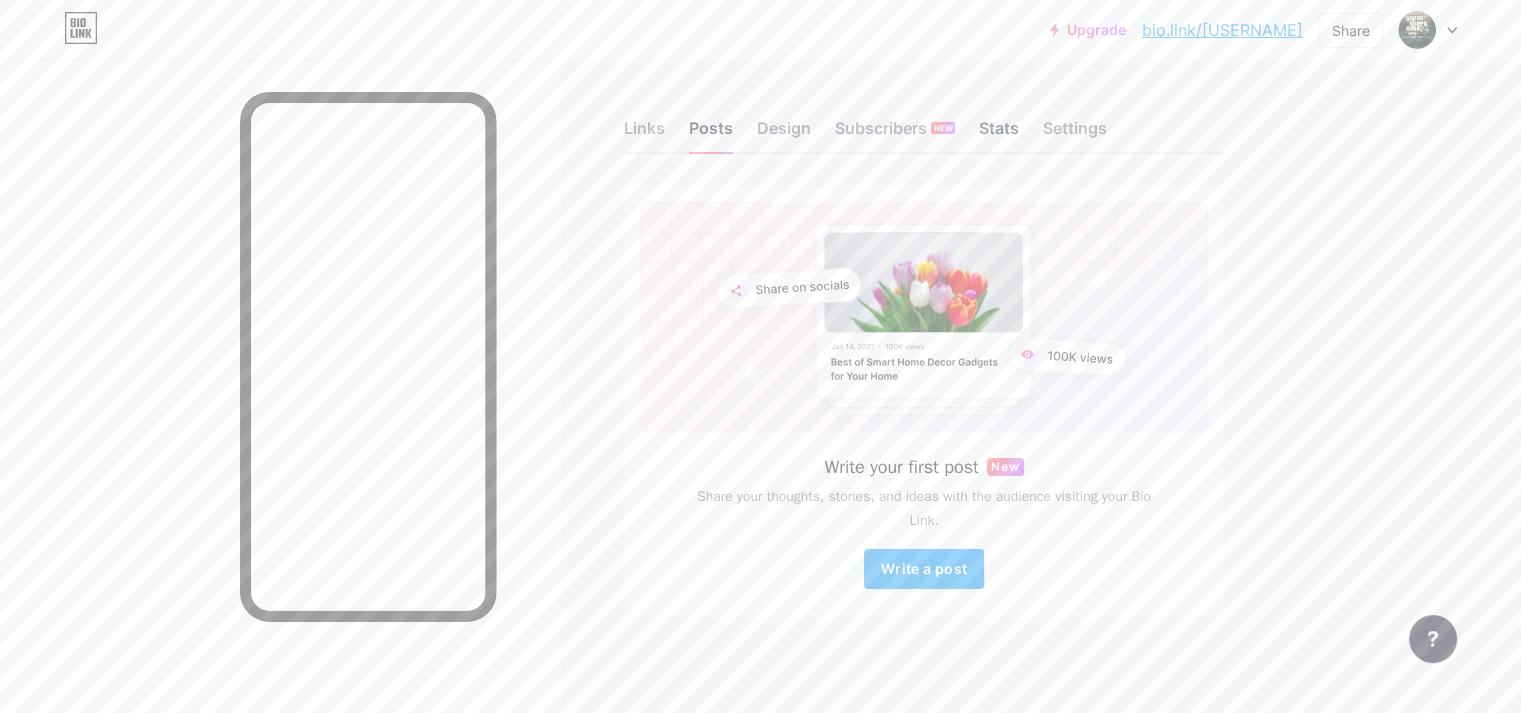click on "Stats" at bounding box center [999, 134] 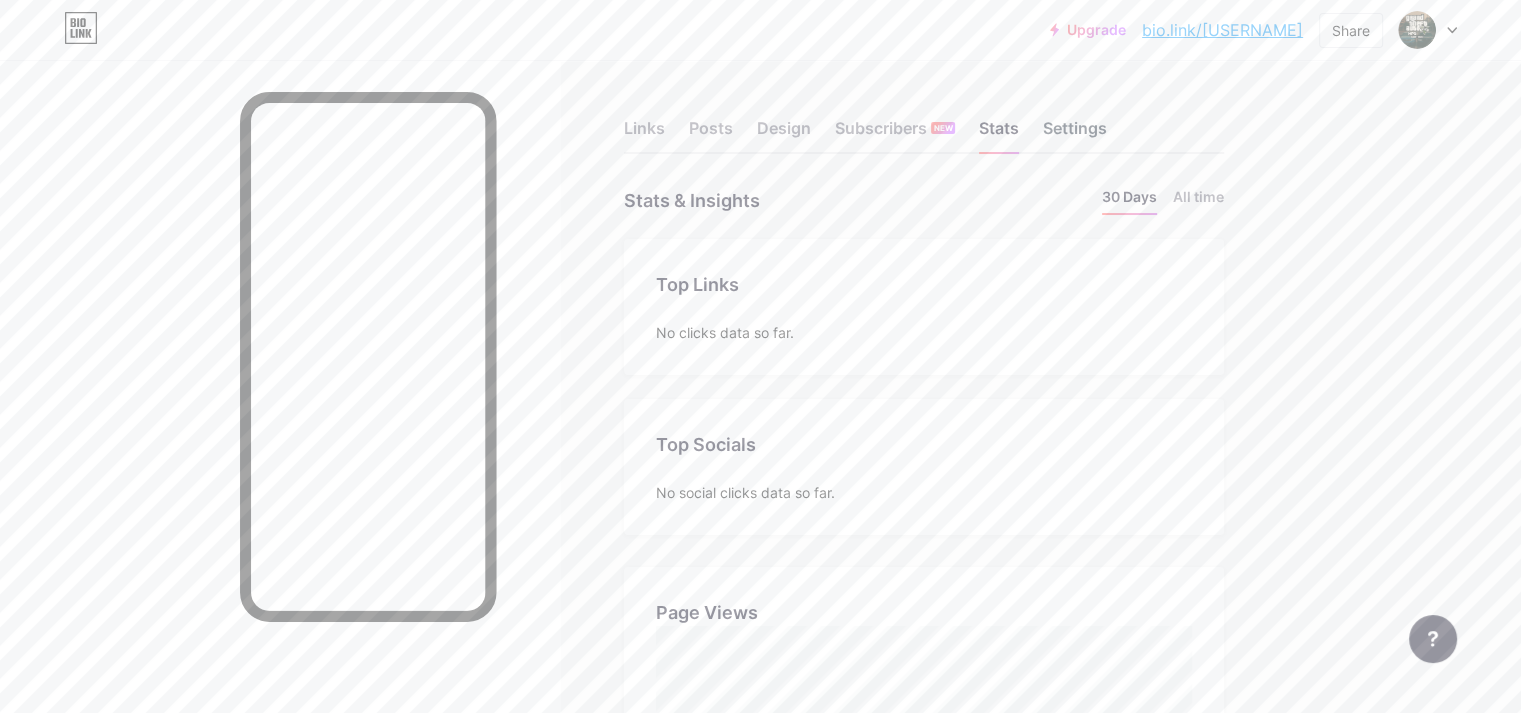 click on "Settings" at bounding box center [1075, 134] 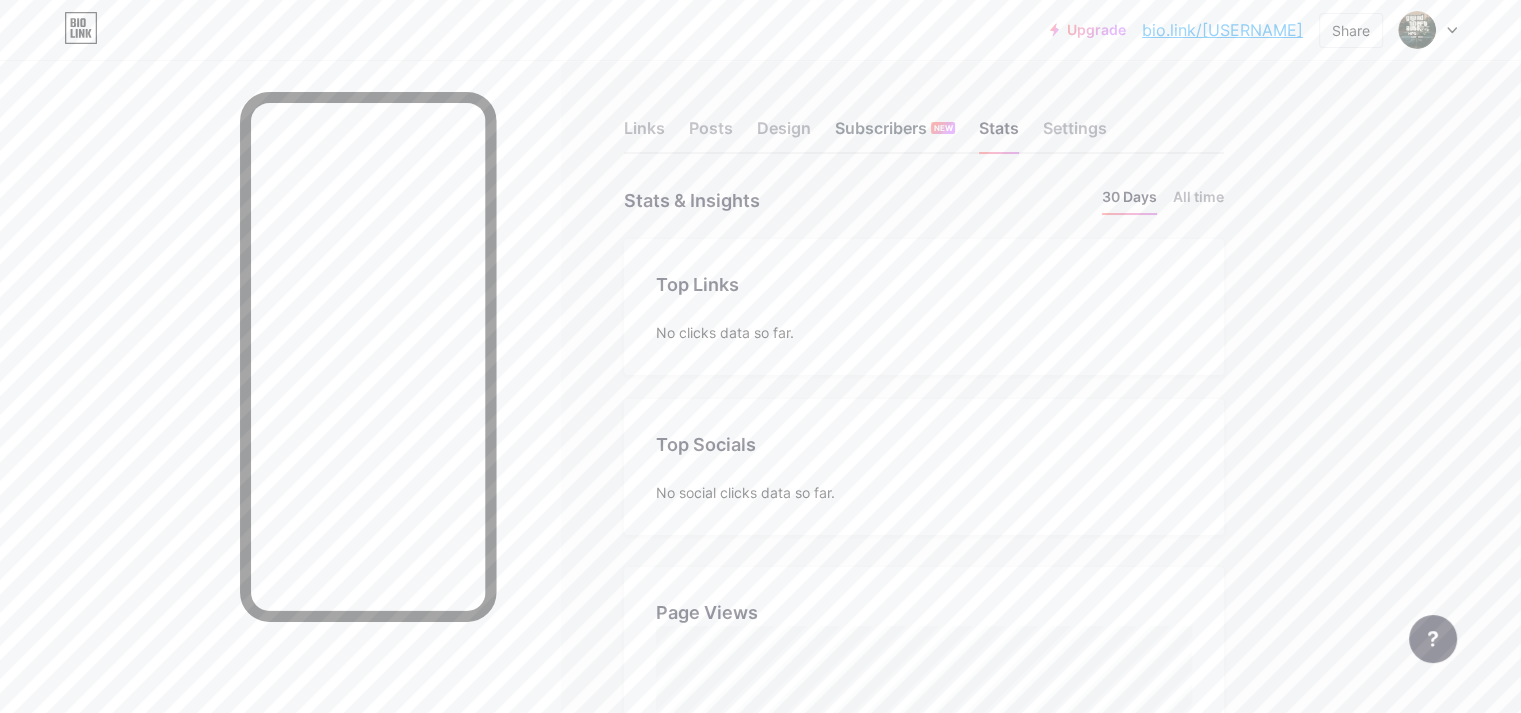 scroll, scrollTop: 999286, scrollLeft: 998479, axis: both 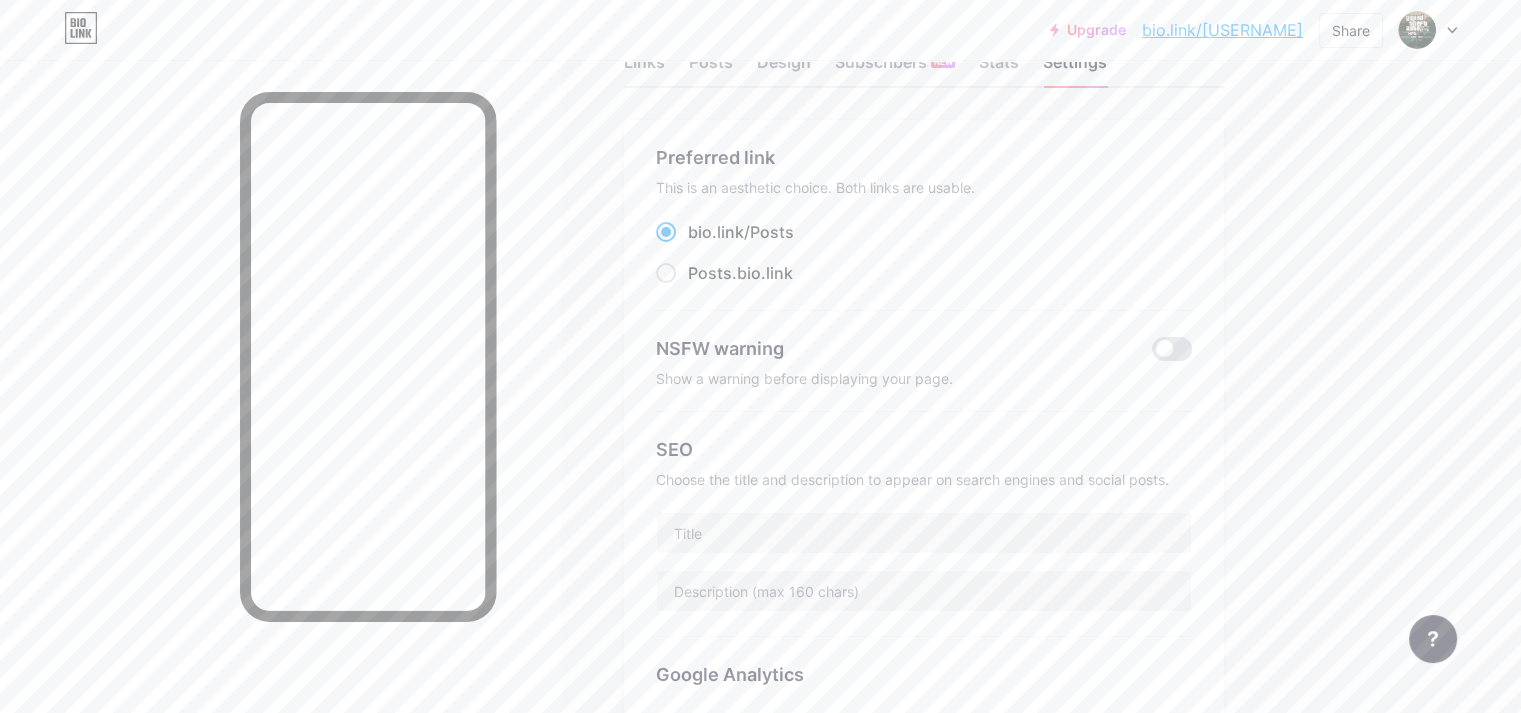 drag, startPoint x: 950, startPoint y: 235, endPoint x: 775, endPoint y: 232, distance: 175.02571 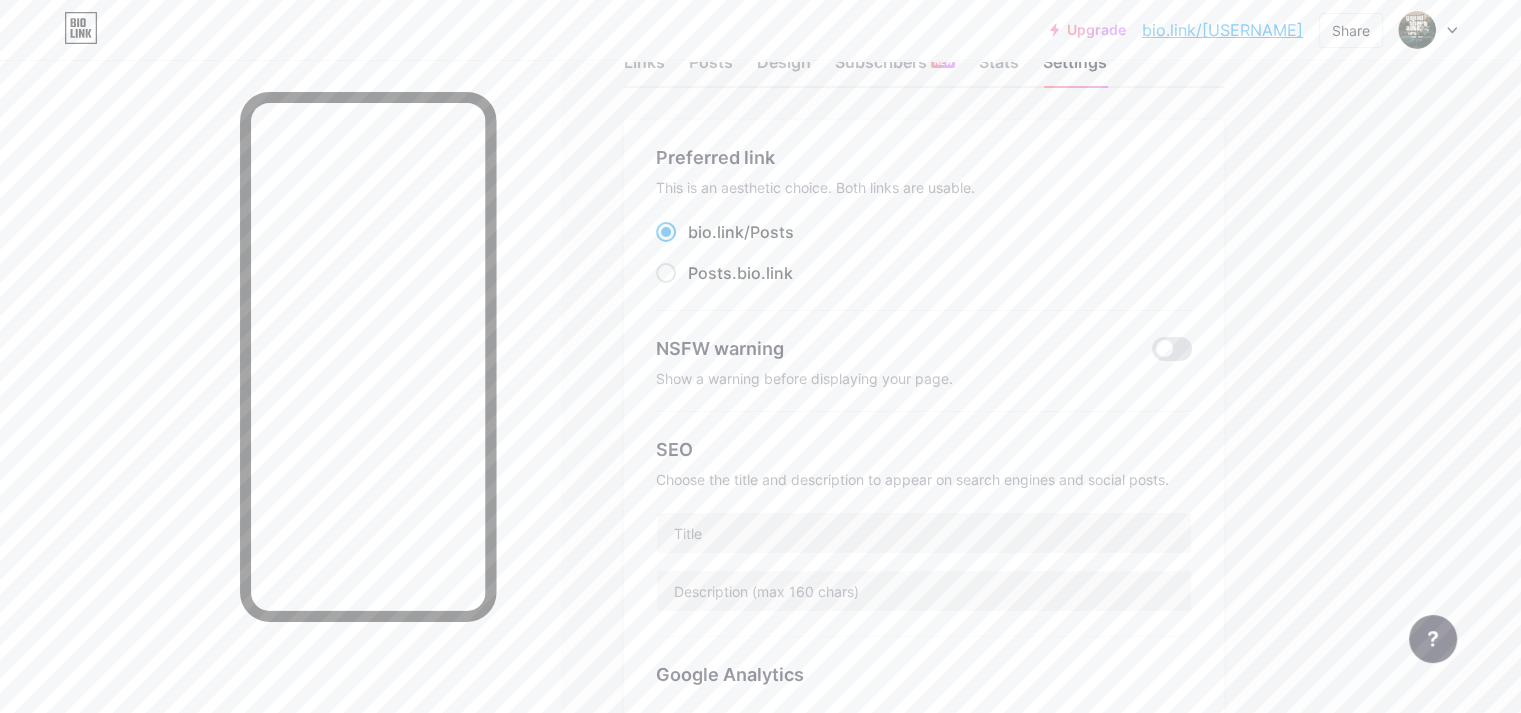 click on "bio.link/ [USERNAME]" at bounding box center [924, 232] 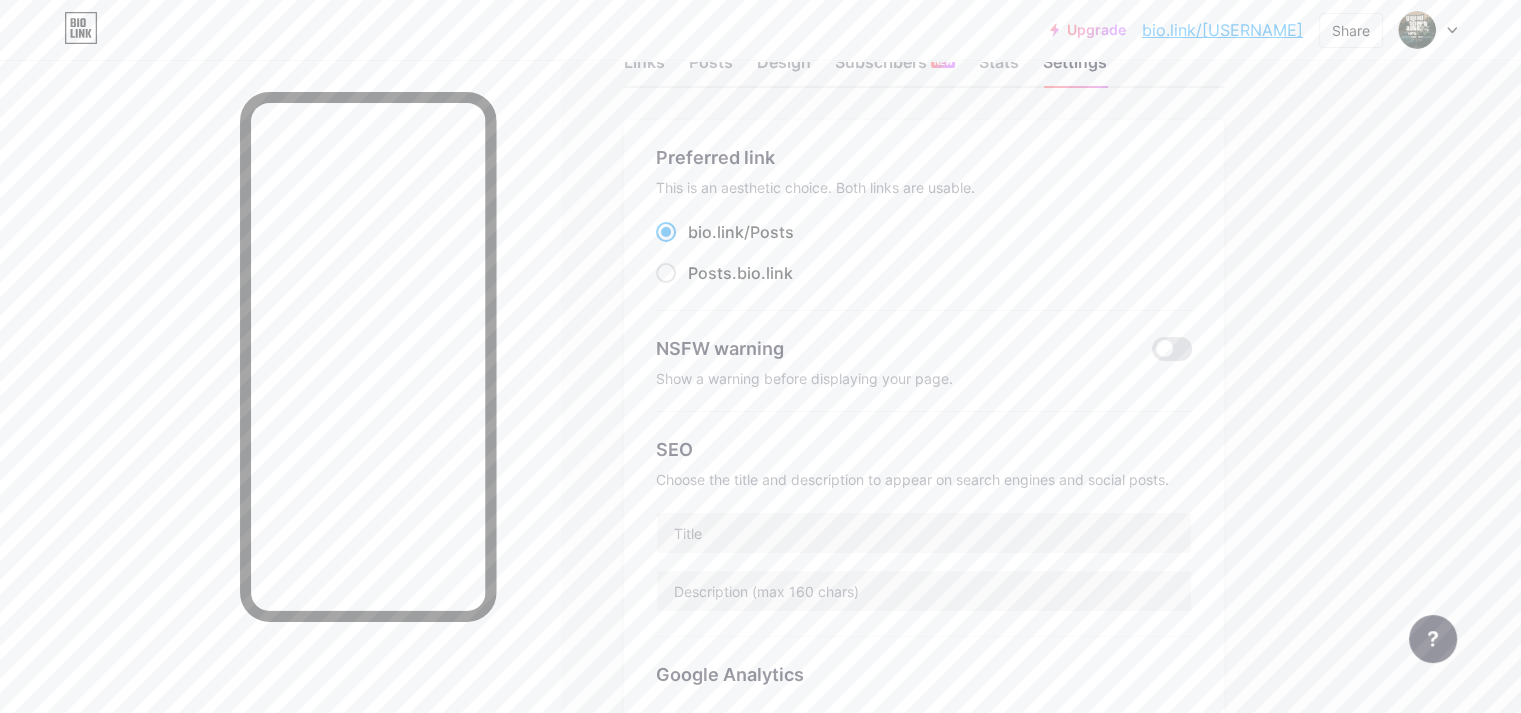 copy on "bio.link/ [USERNAME]" 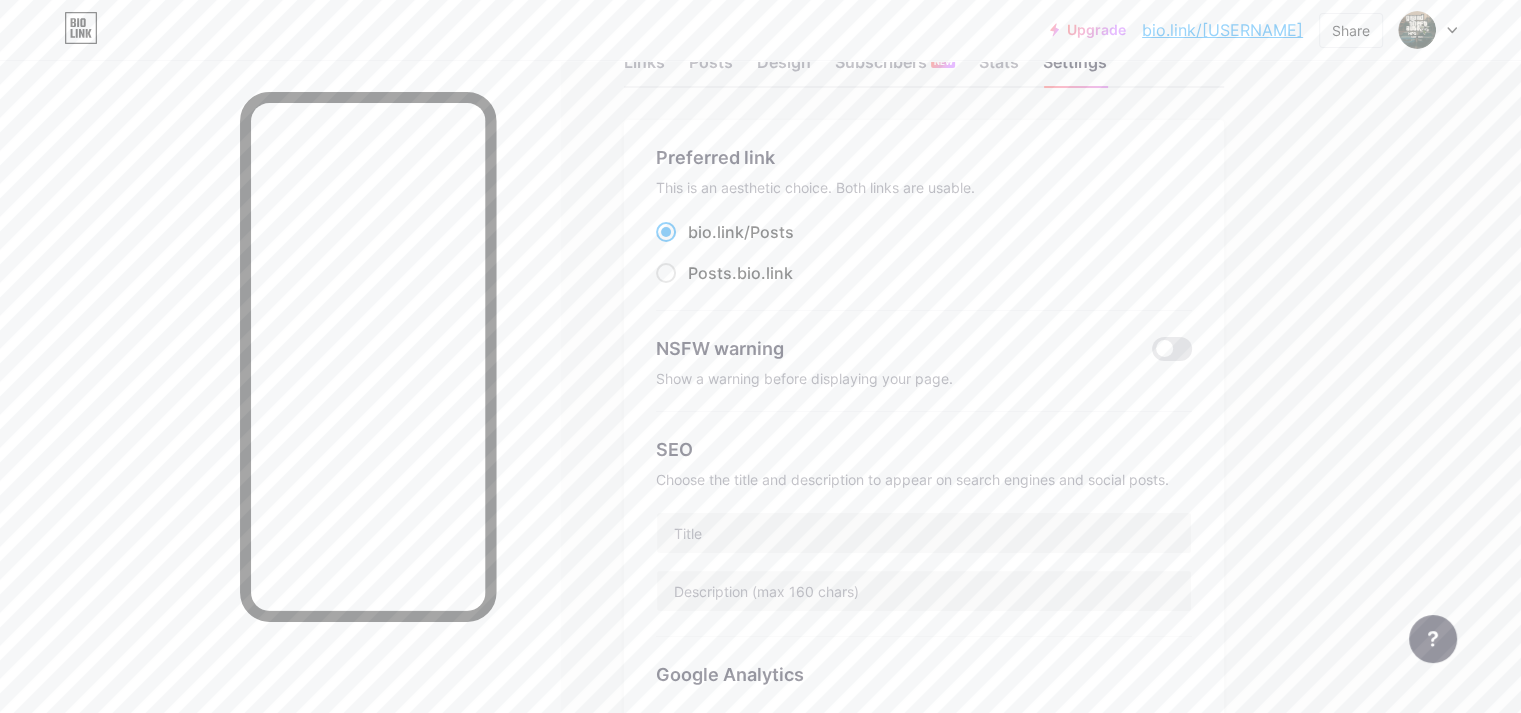 click on "Preferred link" at bounding box center (924, 157) 